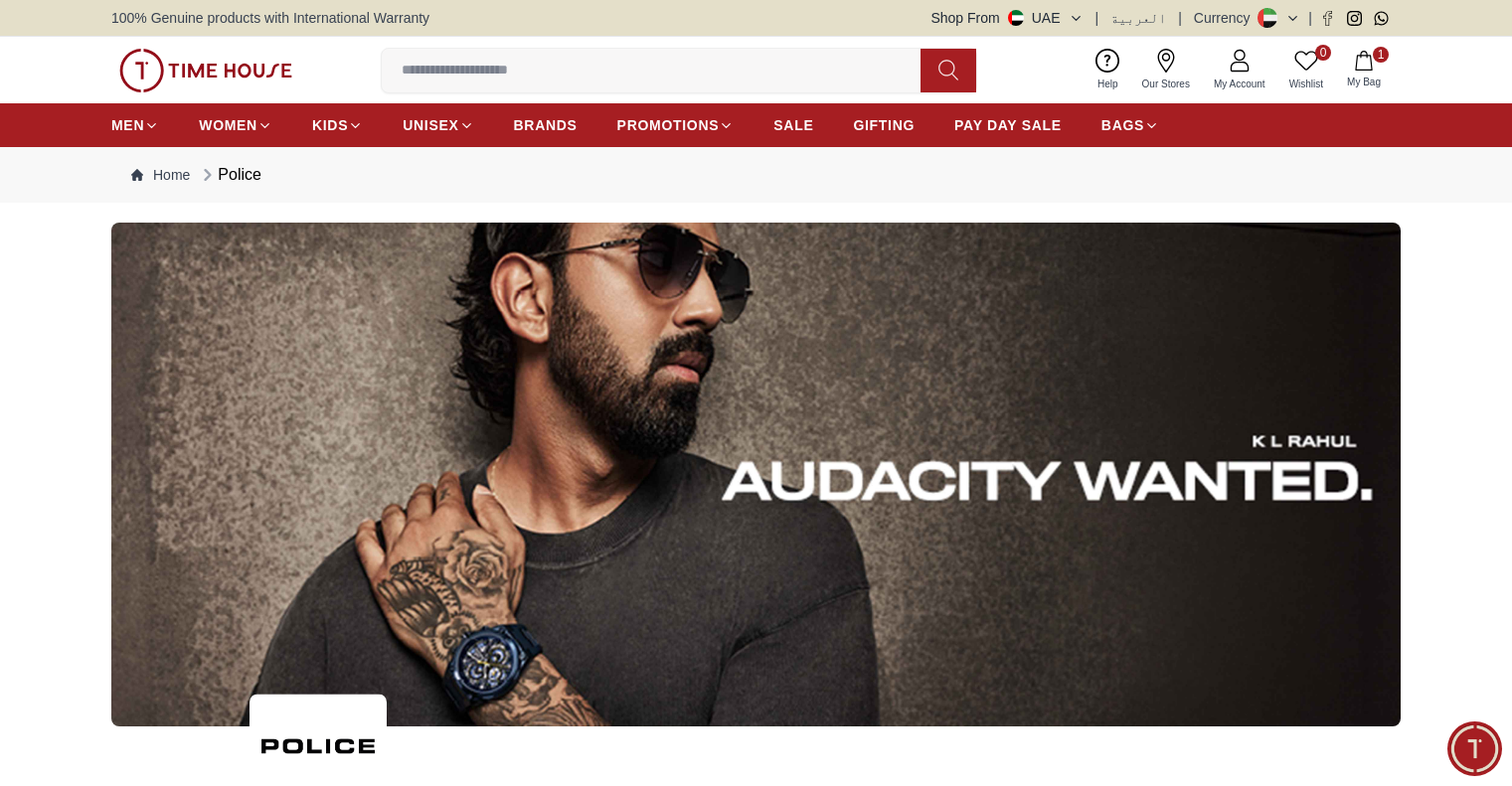 scroll, scrollTop: 0, scrollLeft: 0, axis: both 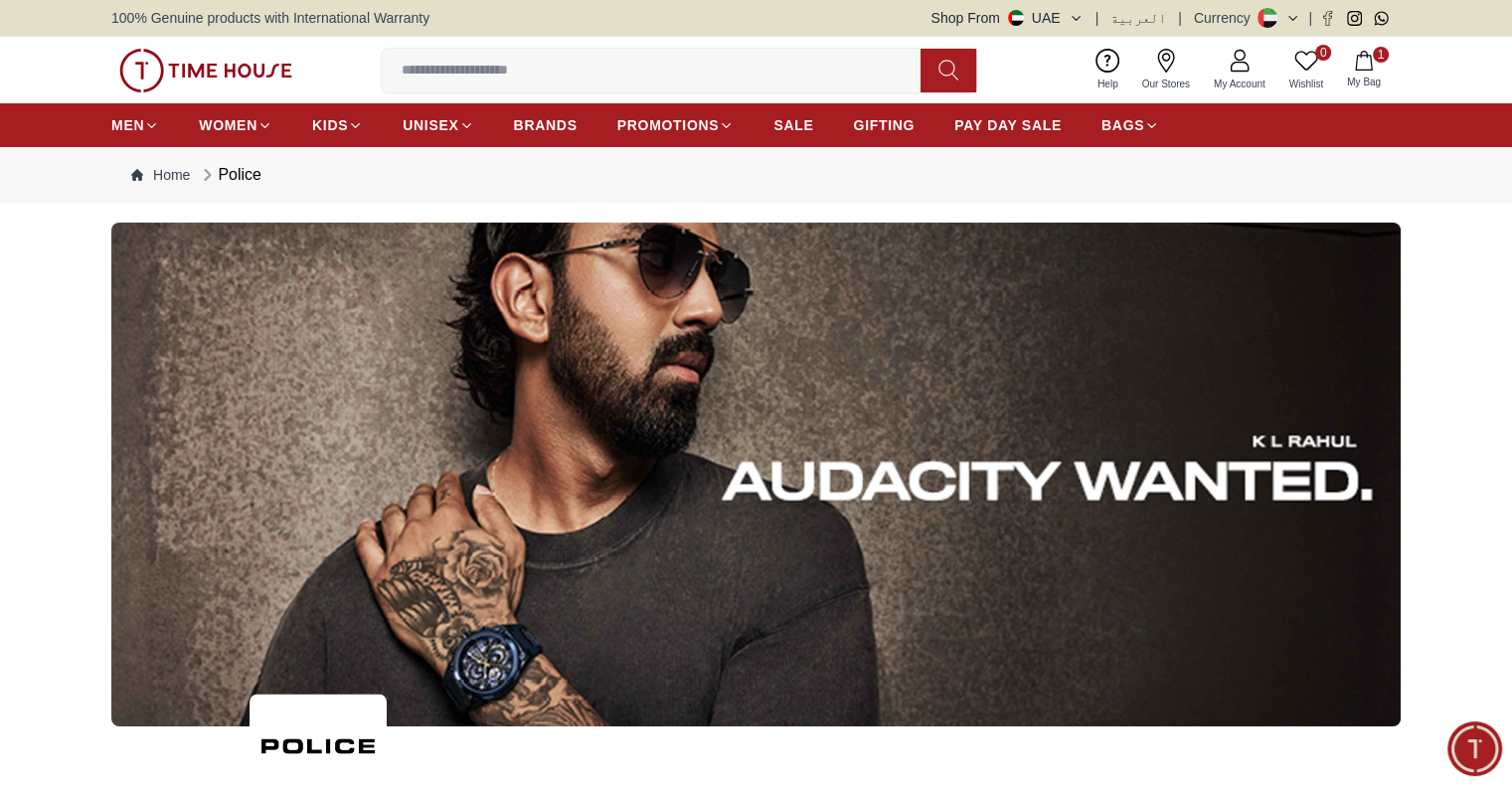 click 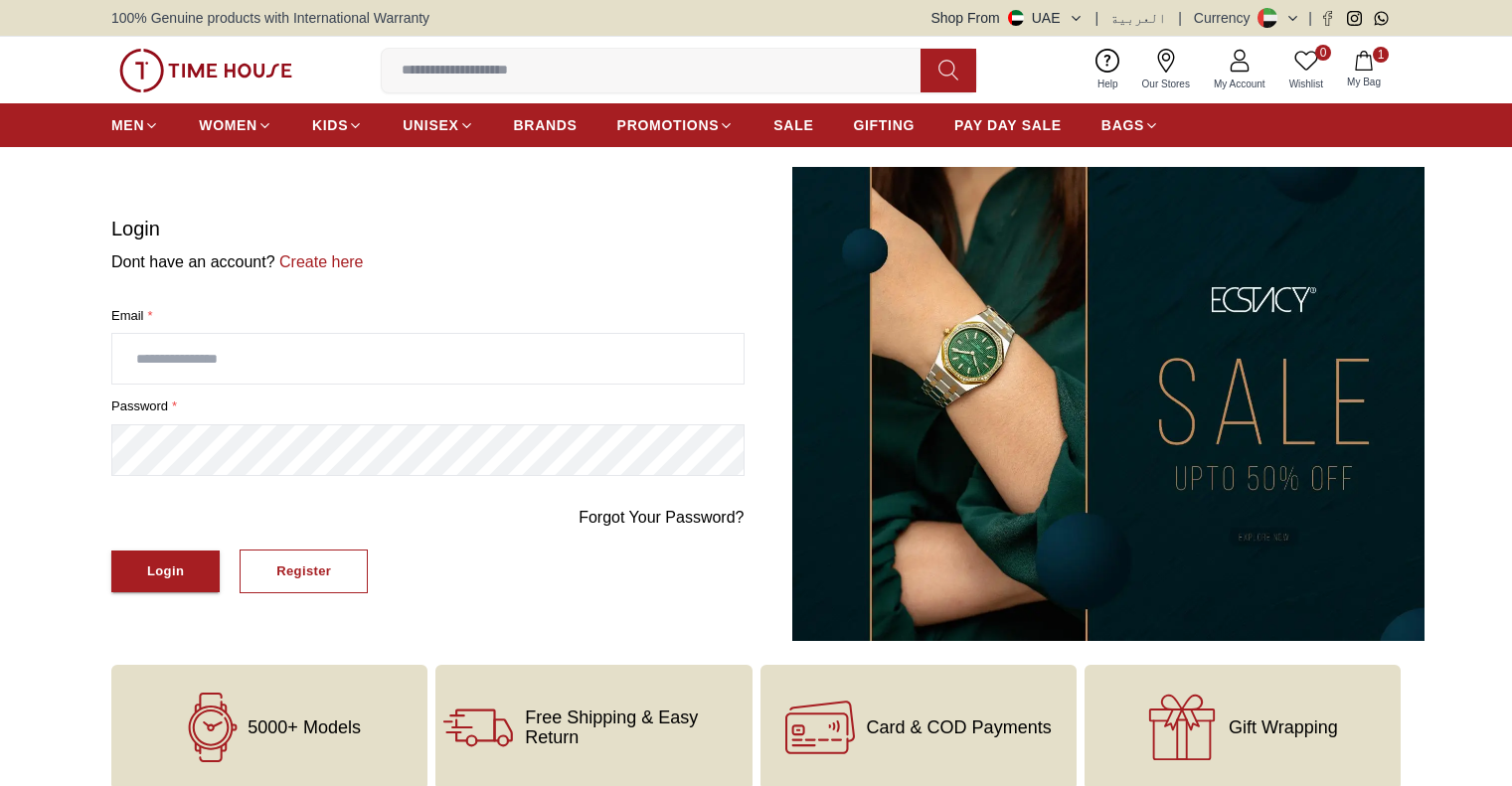 scroll, scrollTop: 0, scrollLeft: 0, axis: both 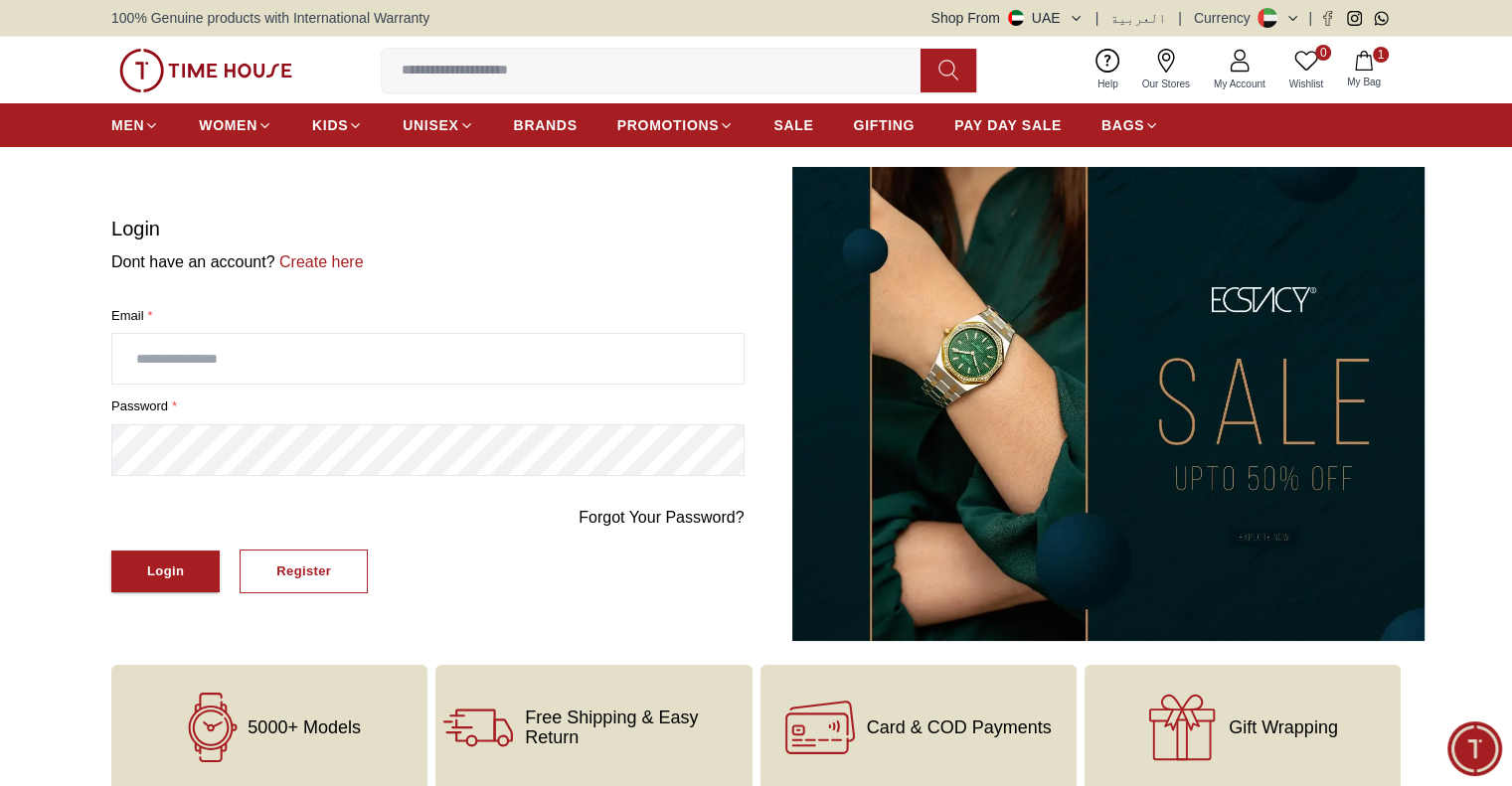 type on "**********" 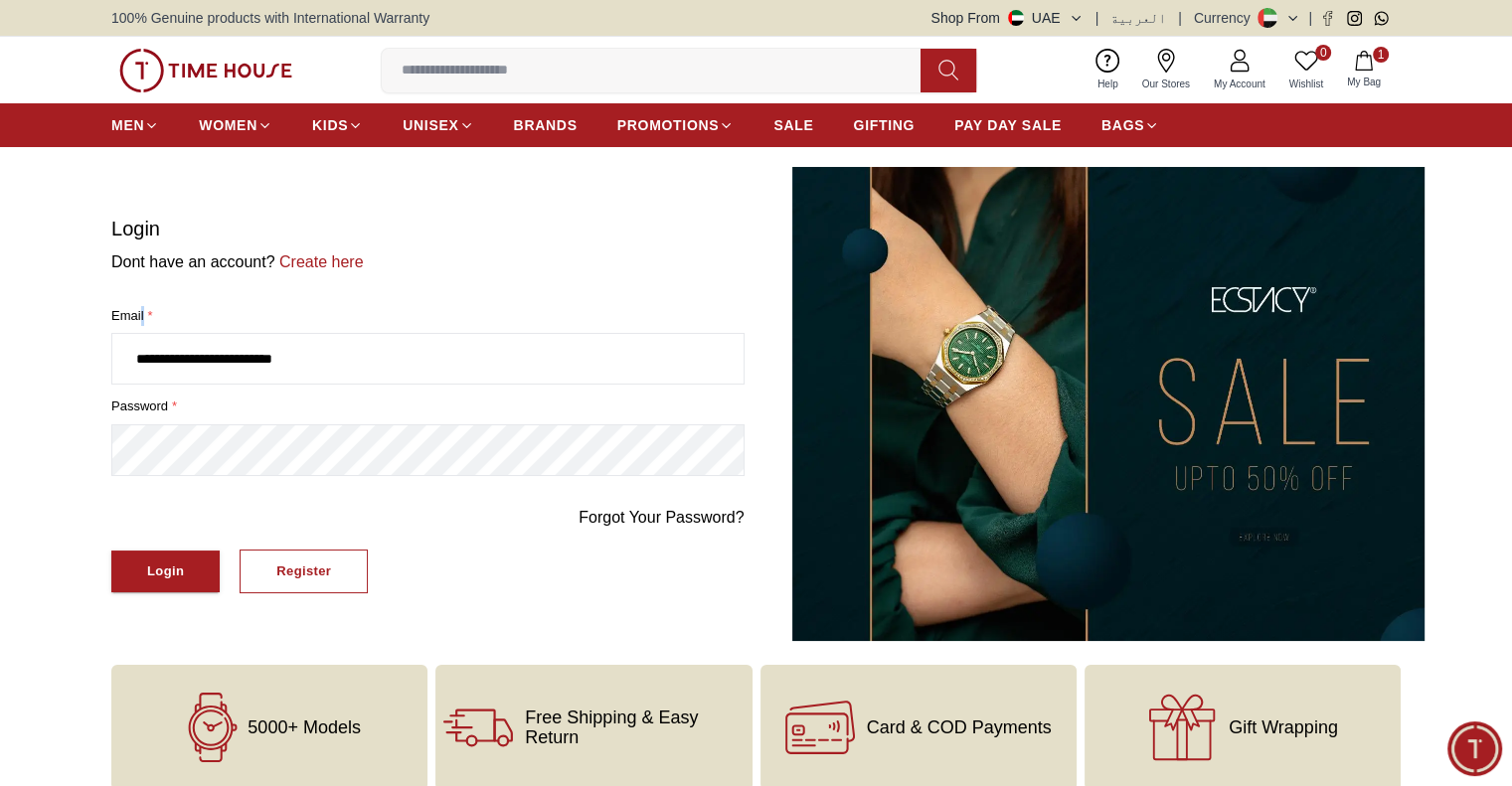 drag, startPoint x: 159, startPoint y: 311, endPoint x: 141, endPoint y: 313, distance: 18.11077 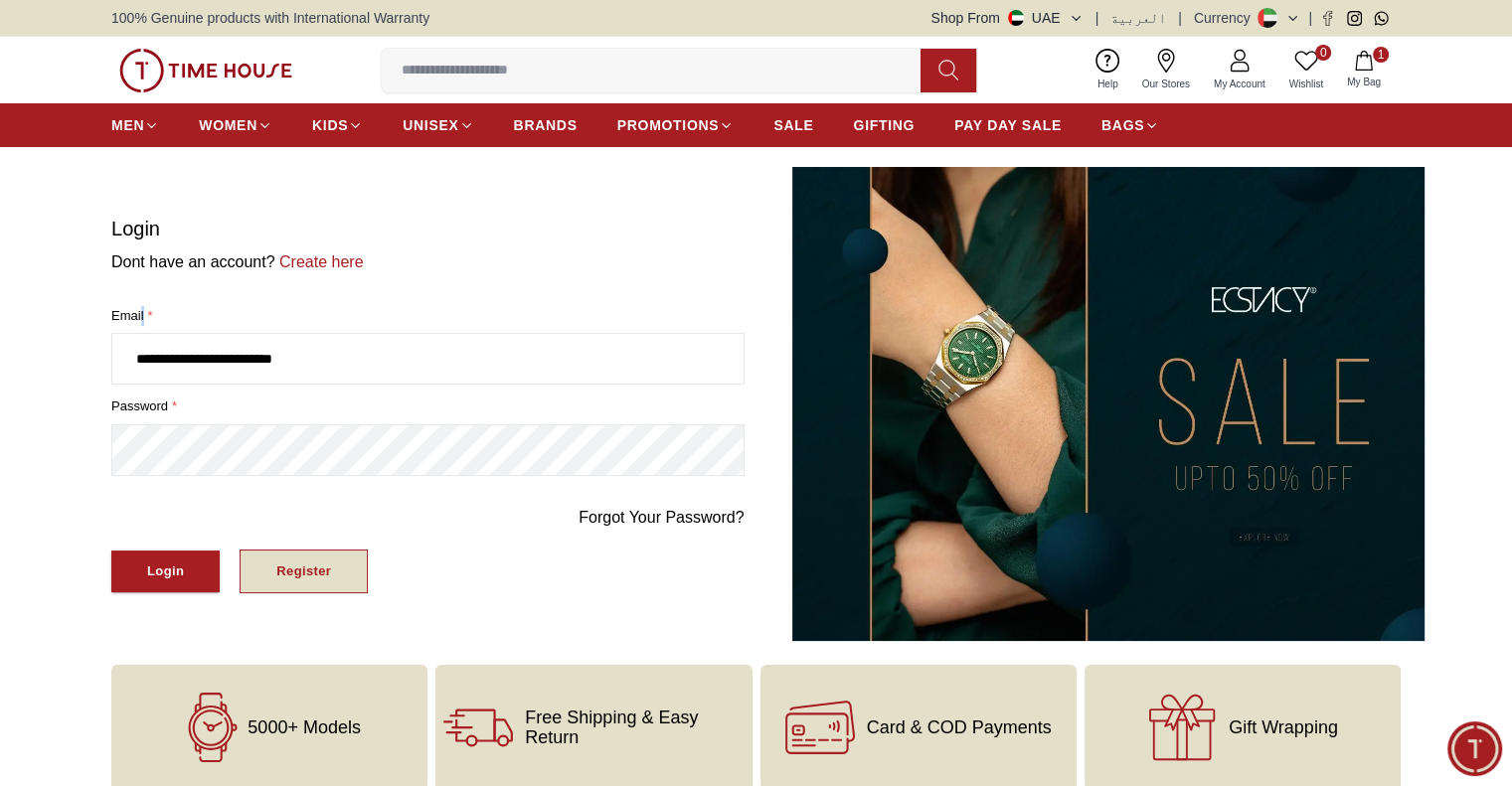 click on "Register" at bounding box center [303, 571] 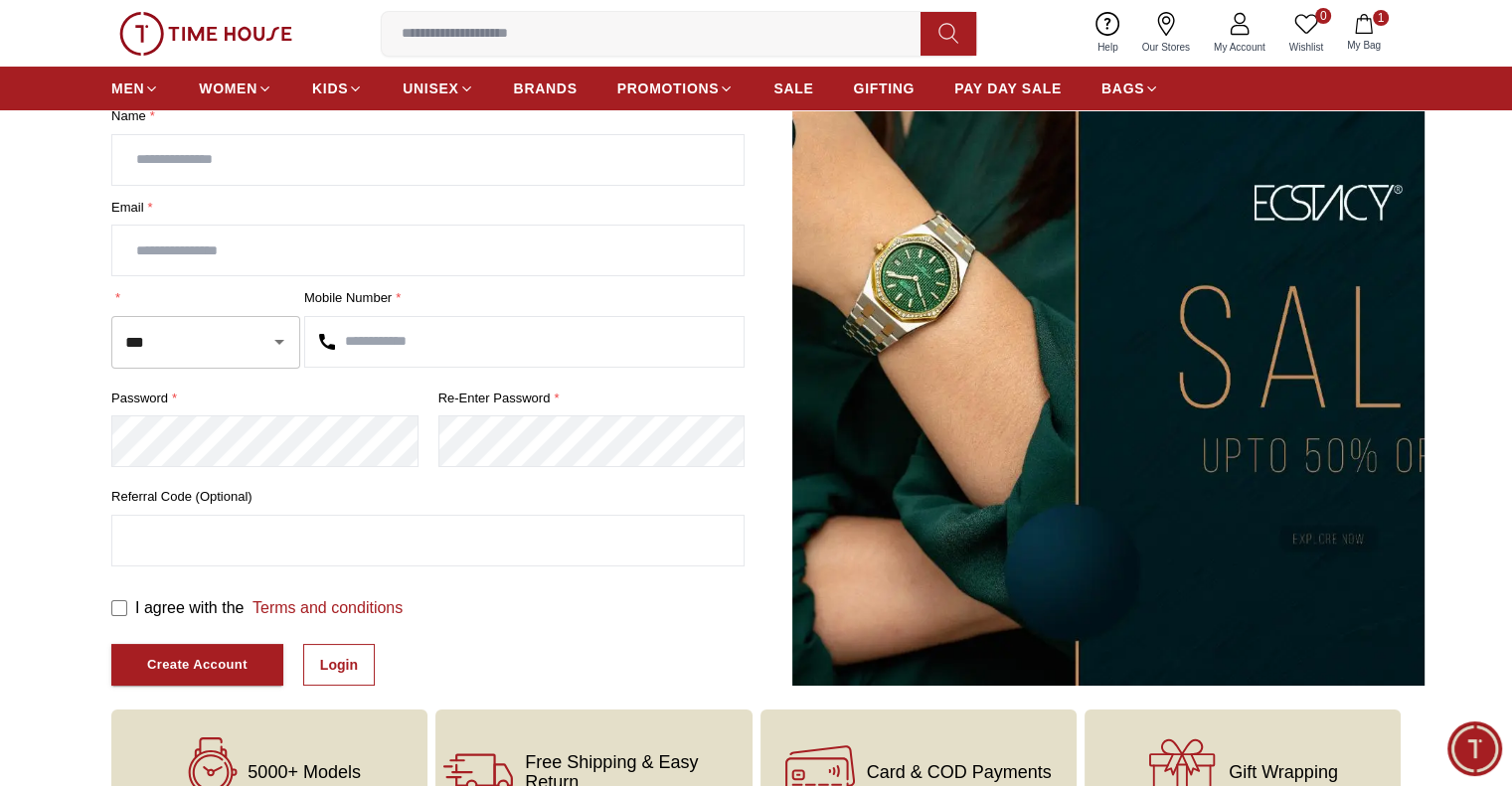 scroll, scrollTop: 199, scrollLeft: 0, axis: vertical 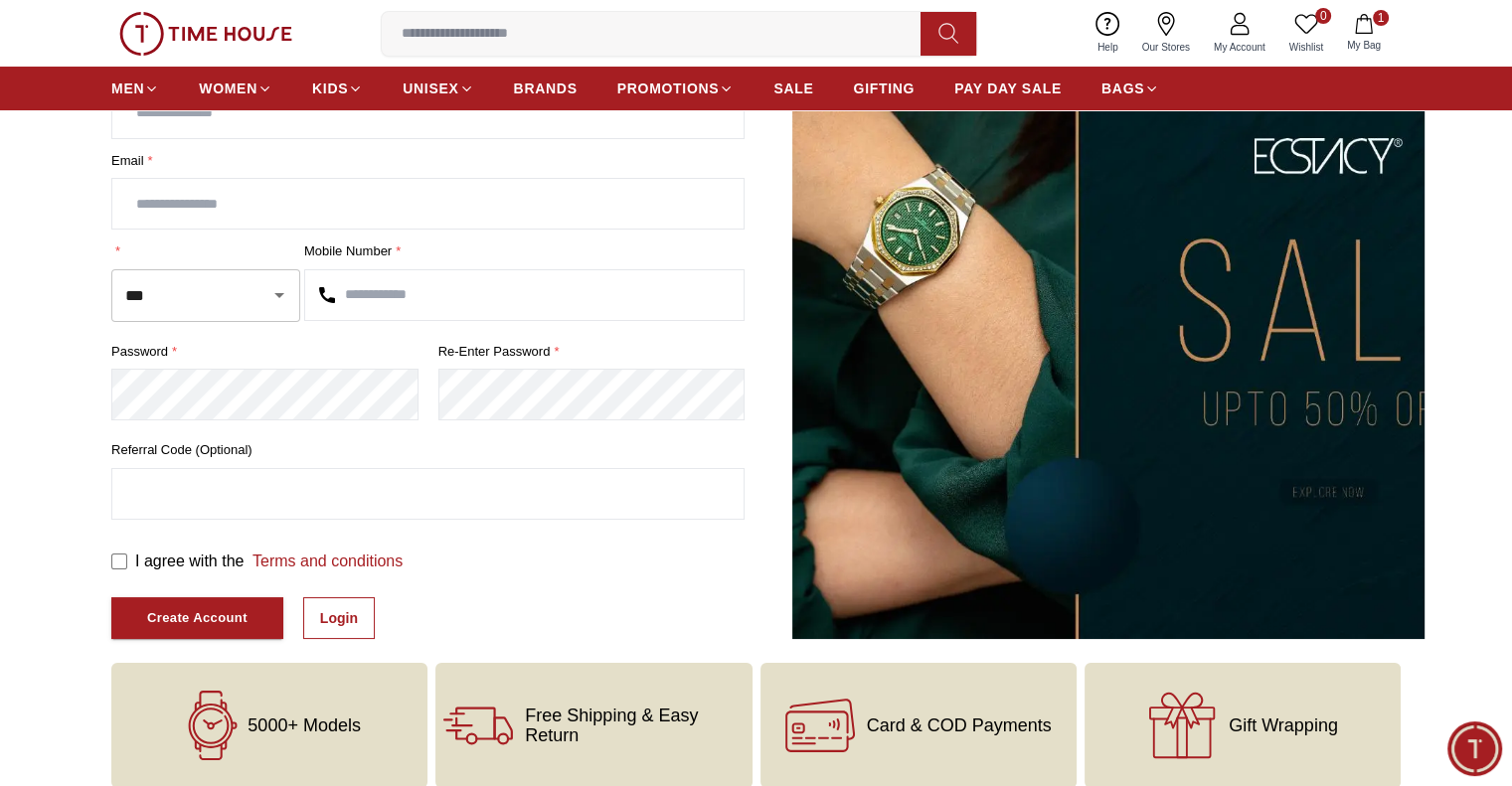 click 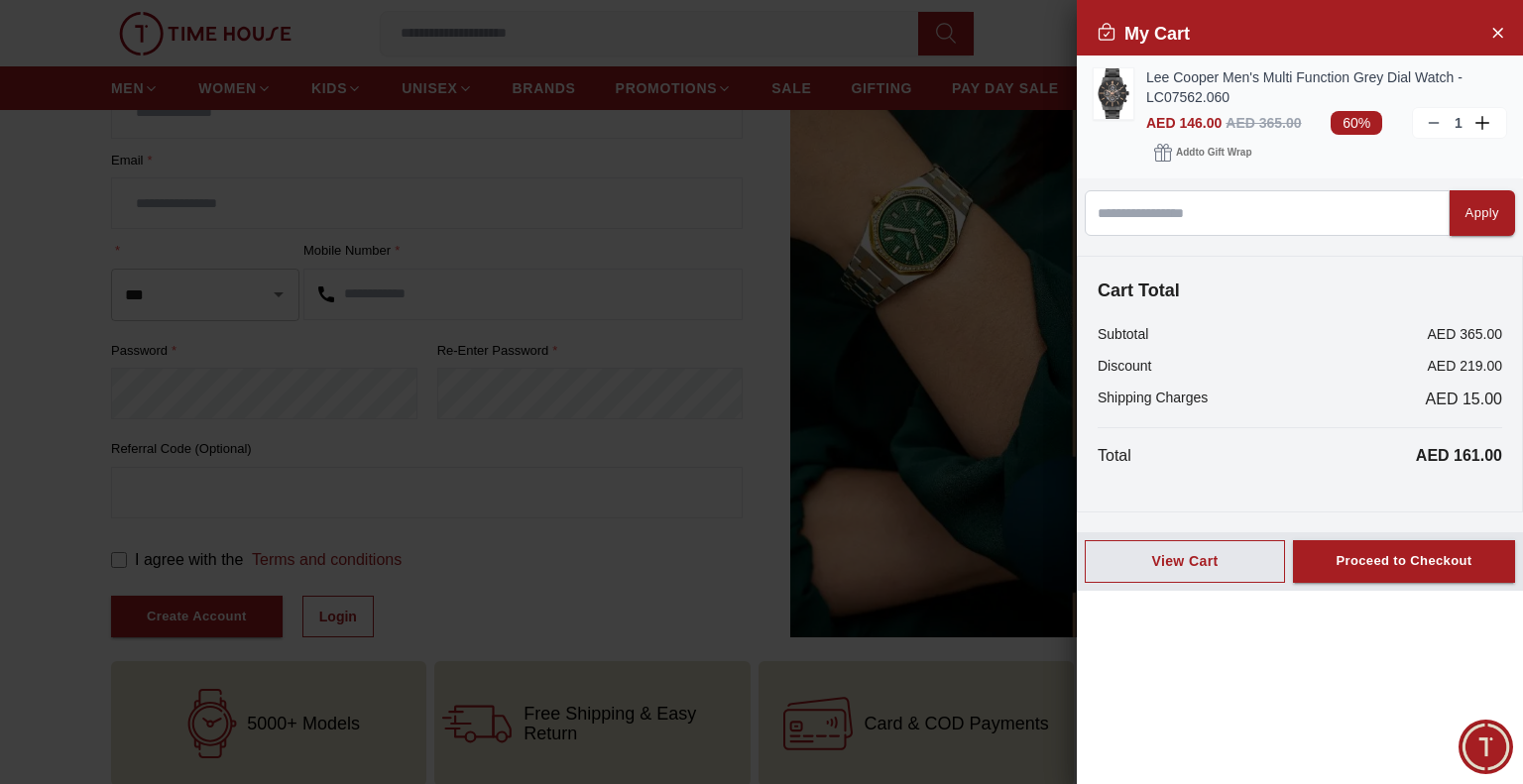 click 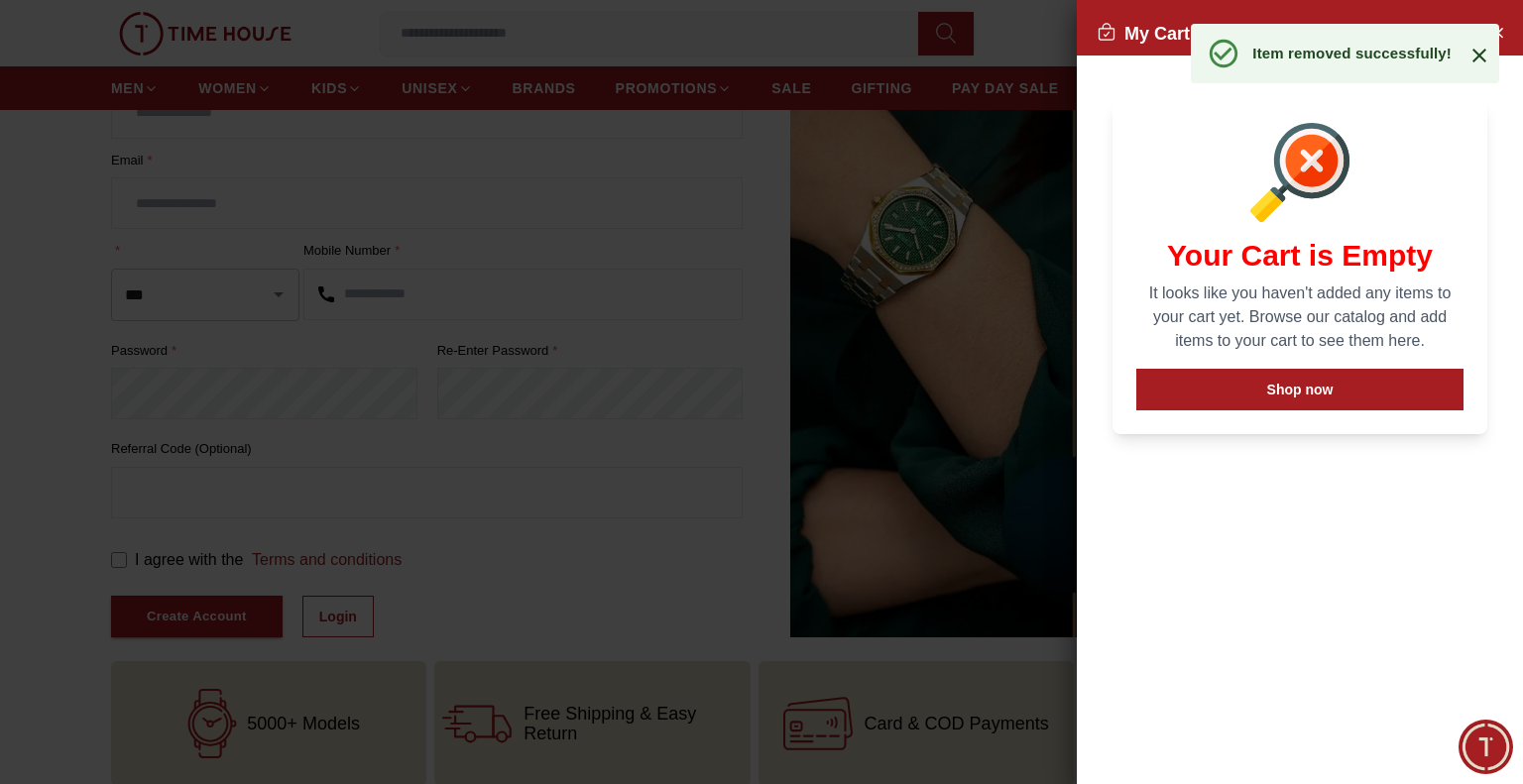 click 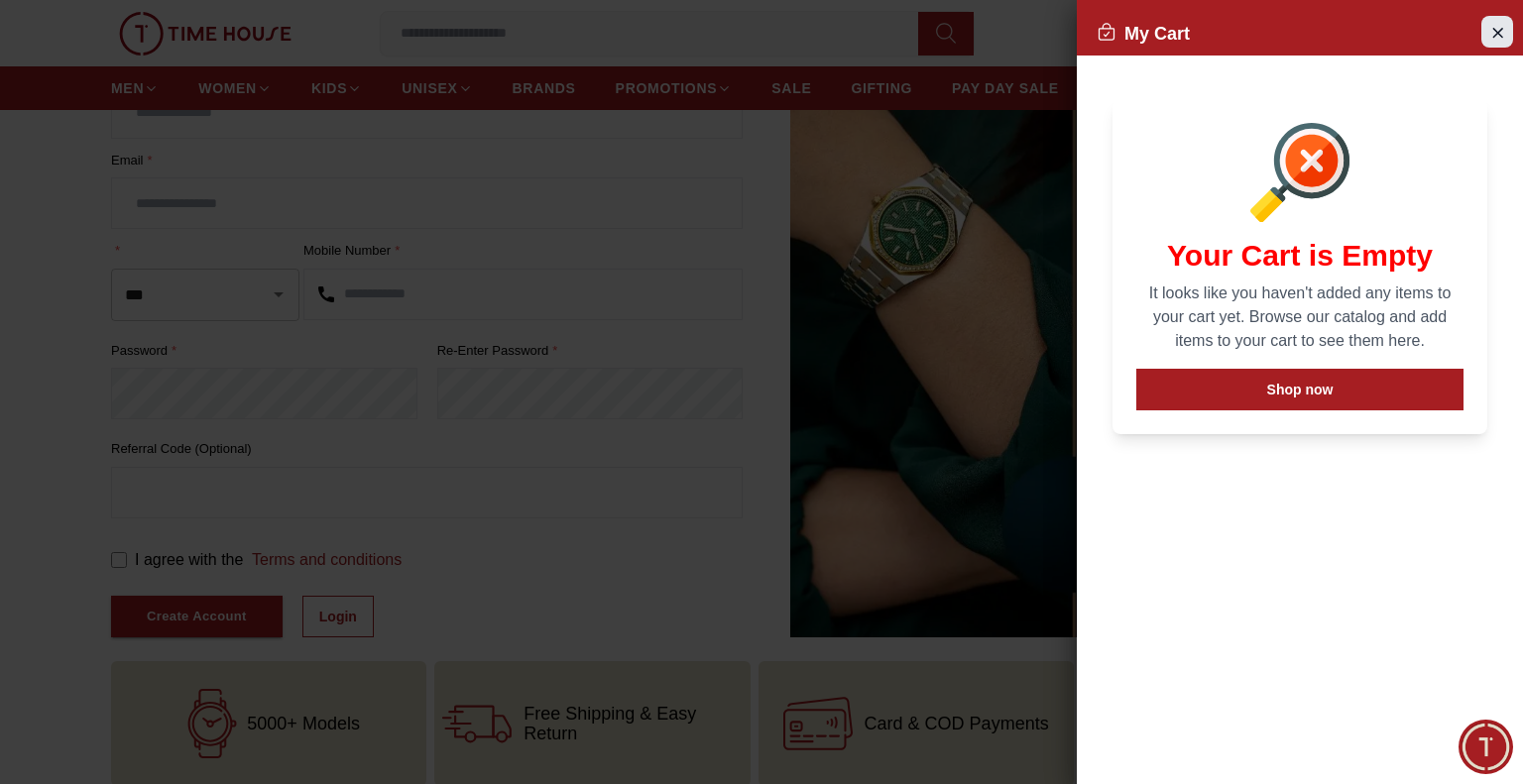 click at bounding box center (1497, 32) 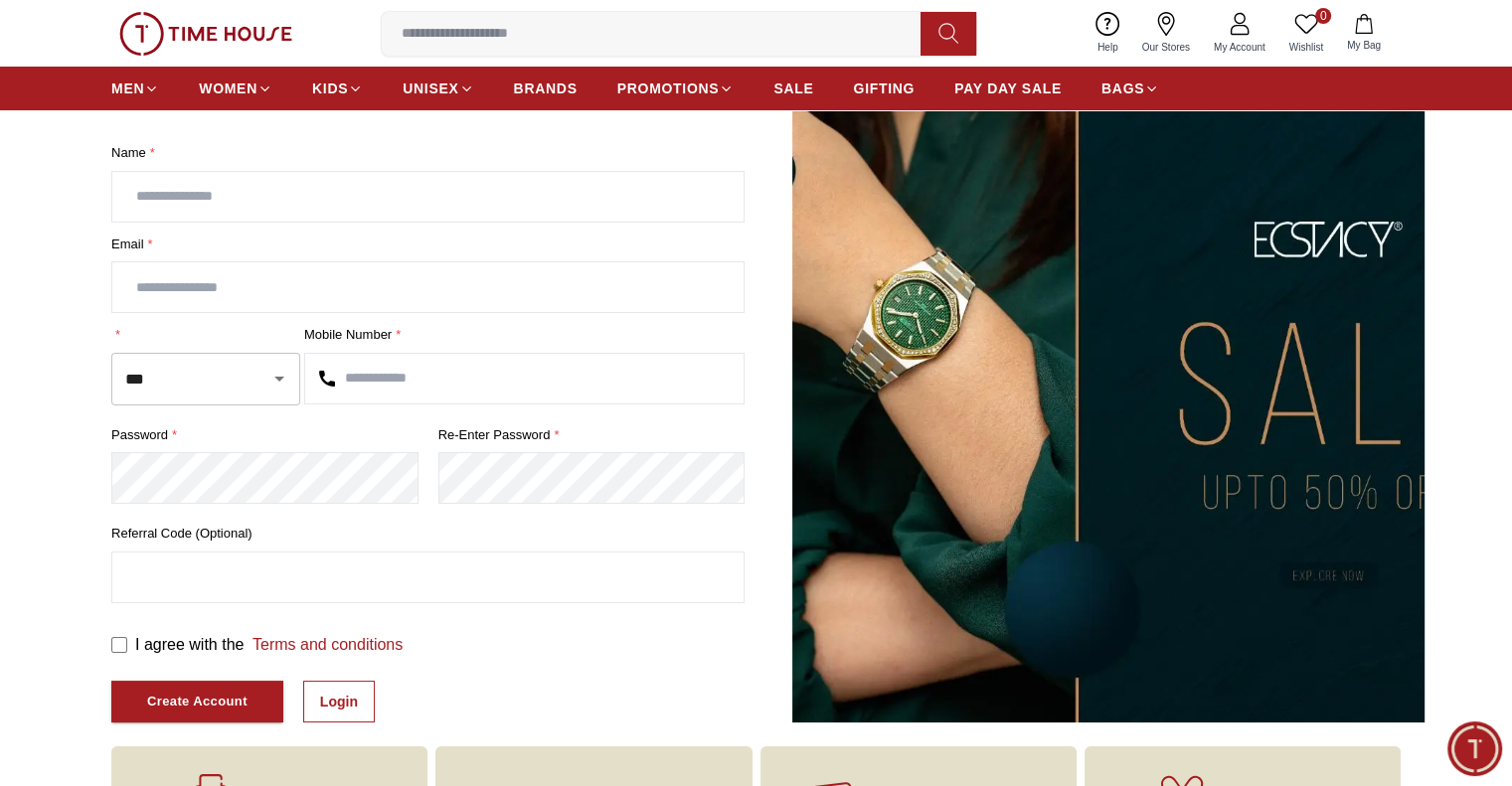 scroll, scrollTop: 0, scrollLeft: 0, axis: both 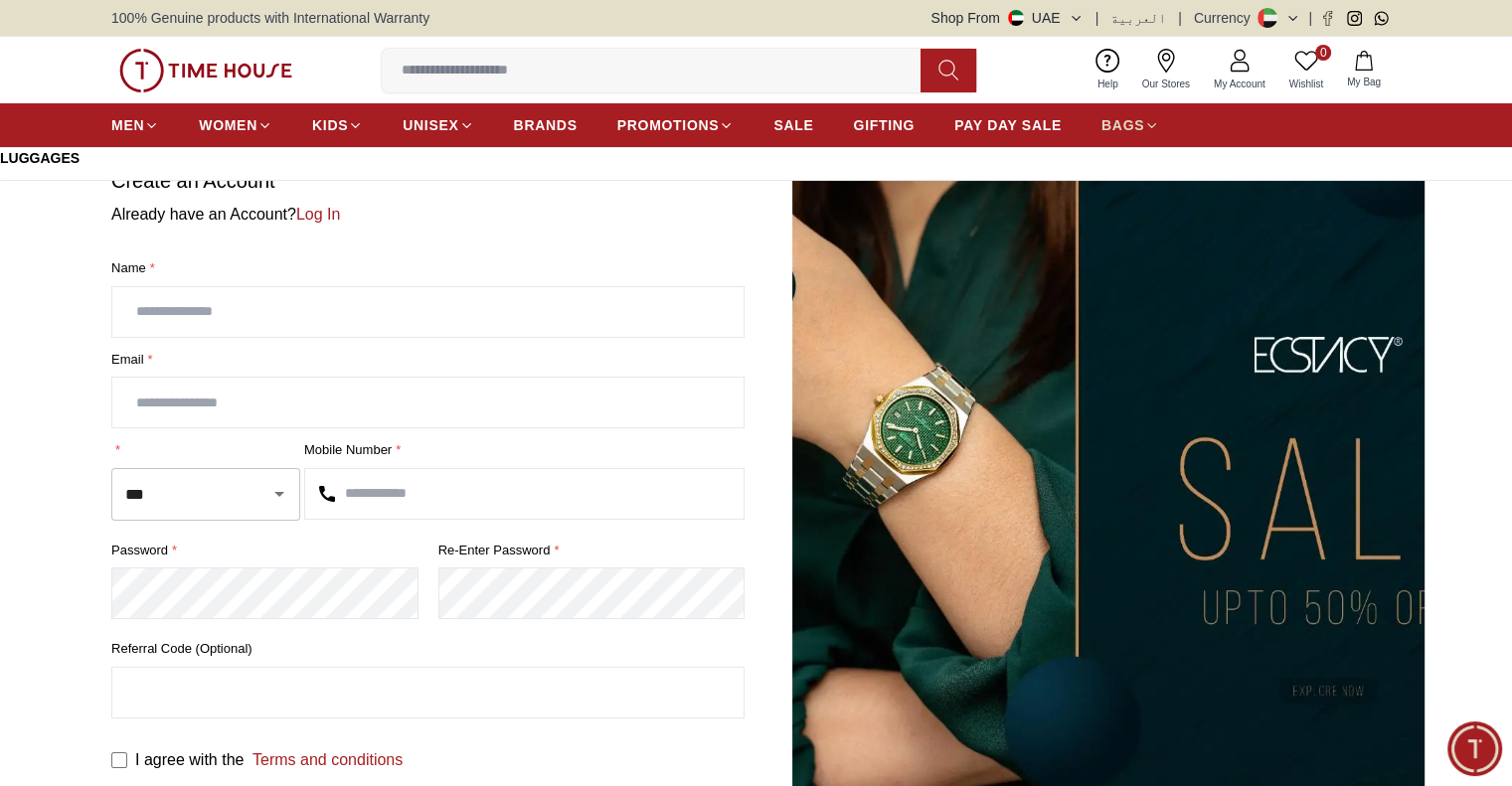 click on "BAGS" at bounding box center [1122, 125] 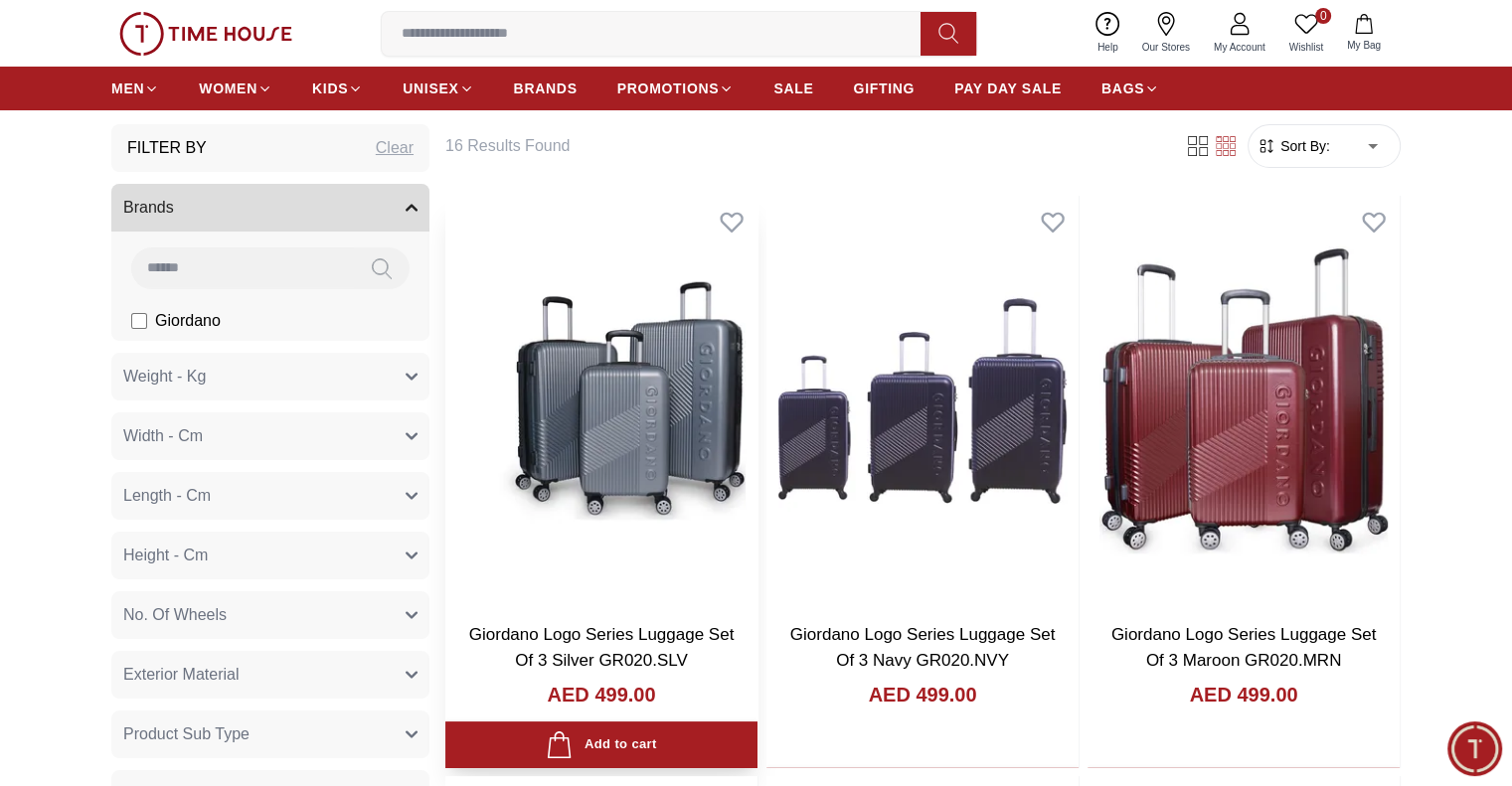 scroll, scrollTop: 99, scrollLeft: 0, axis: vertical 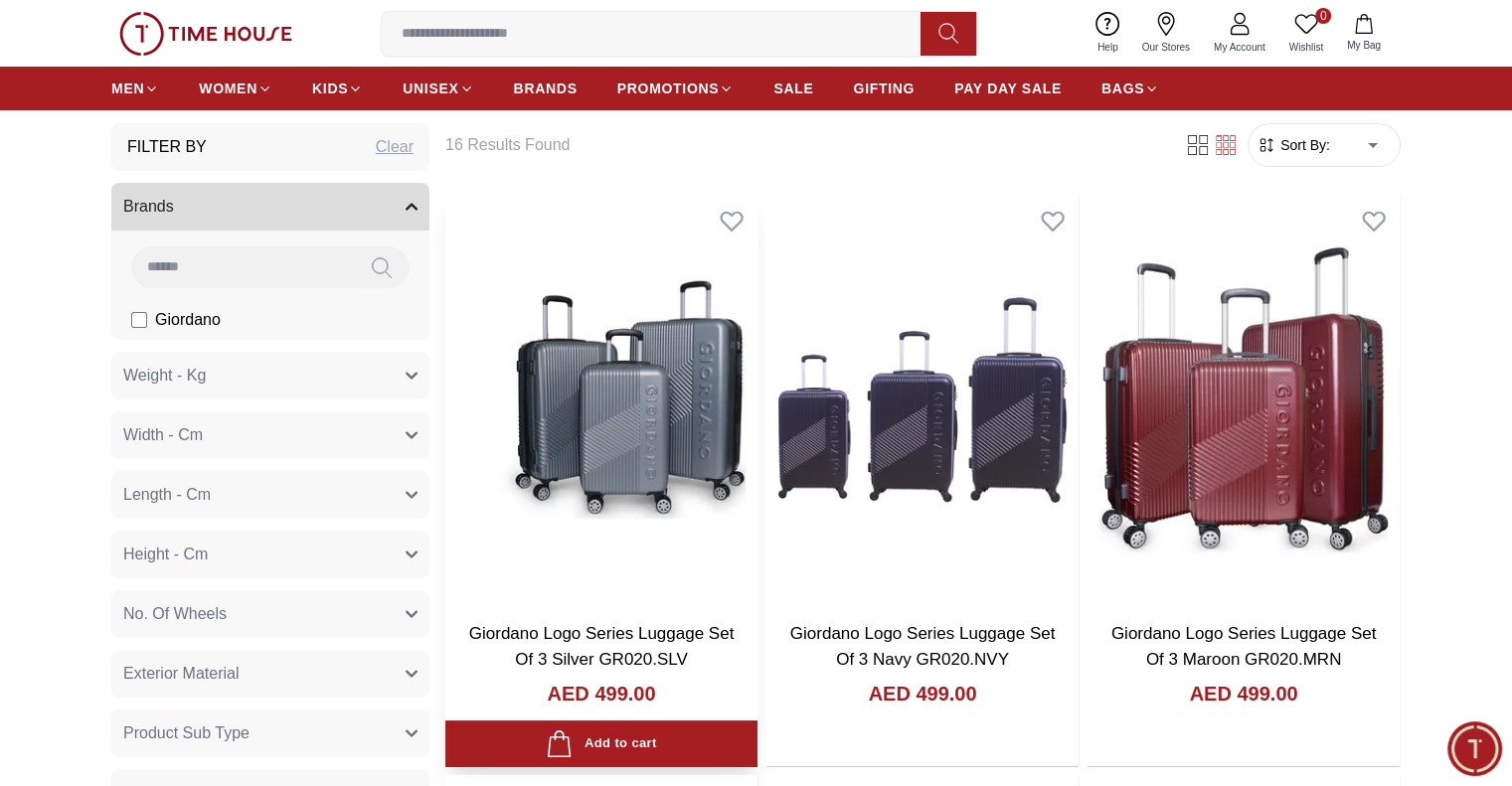 click at bounding box center (601, 399) 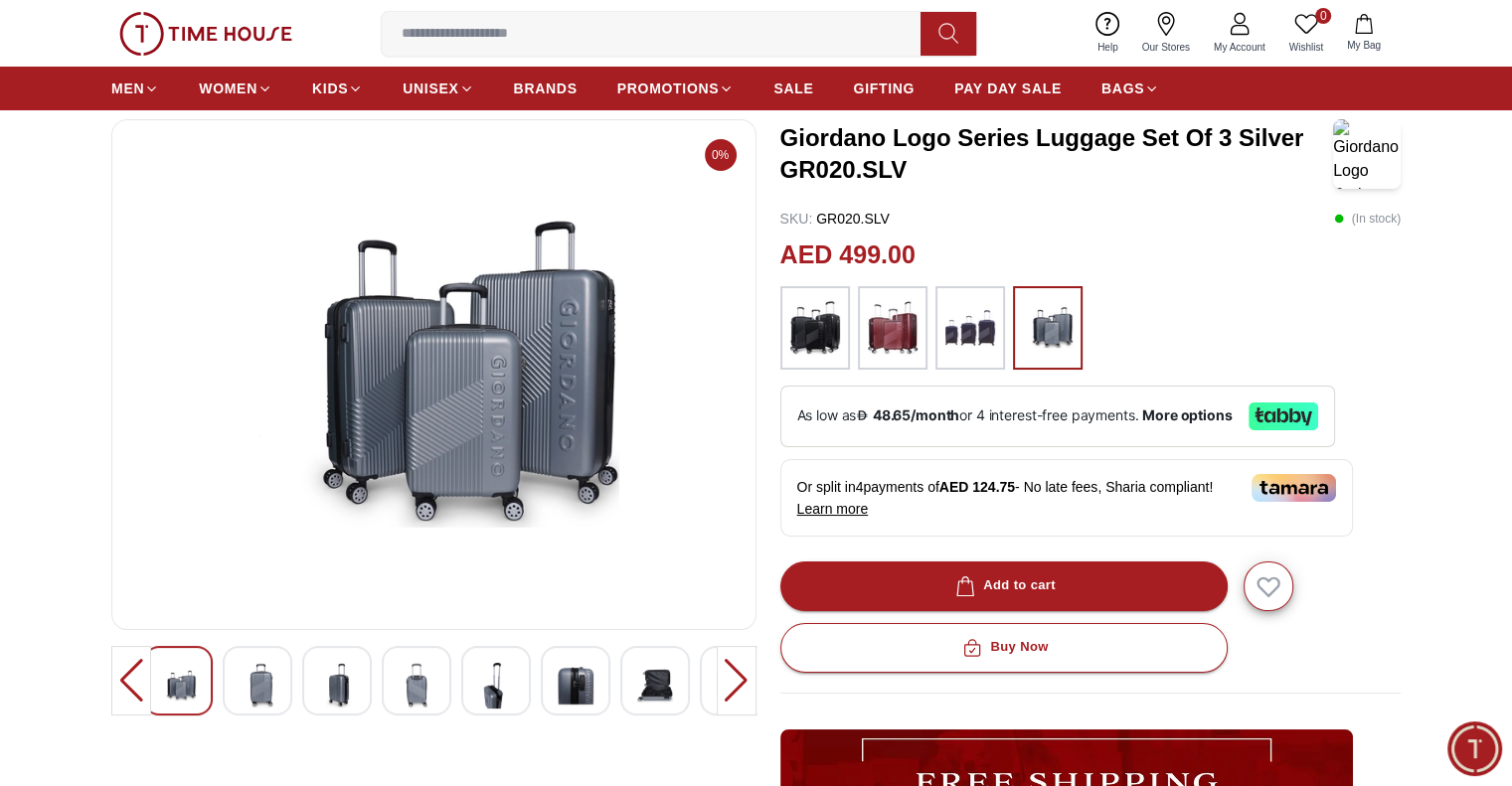 click at bounding box center (737, 681) 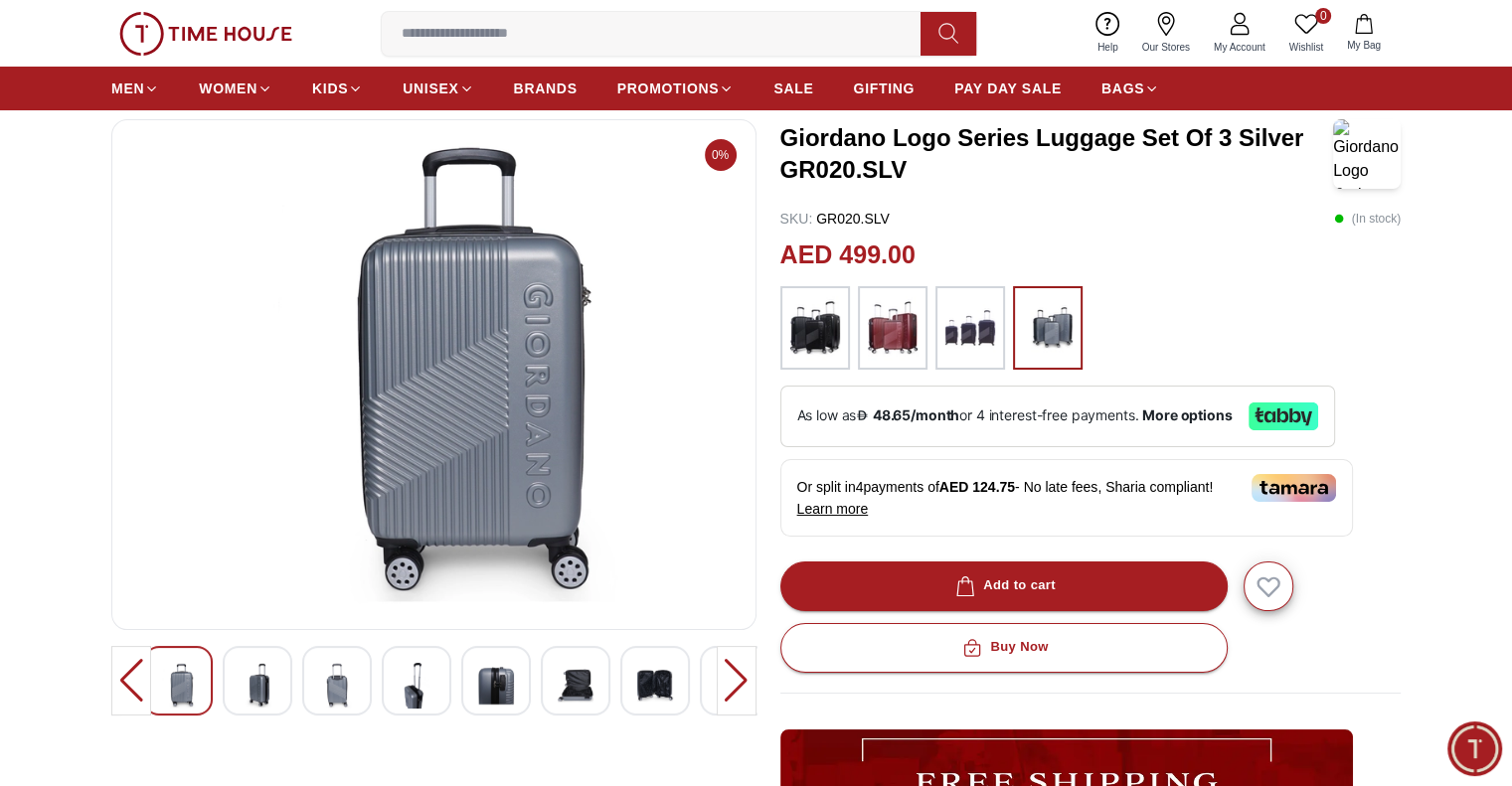 click at bounding box center [737, 681] 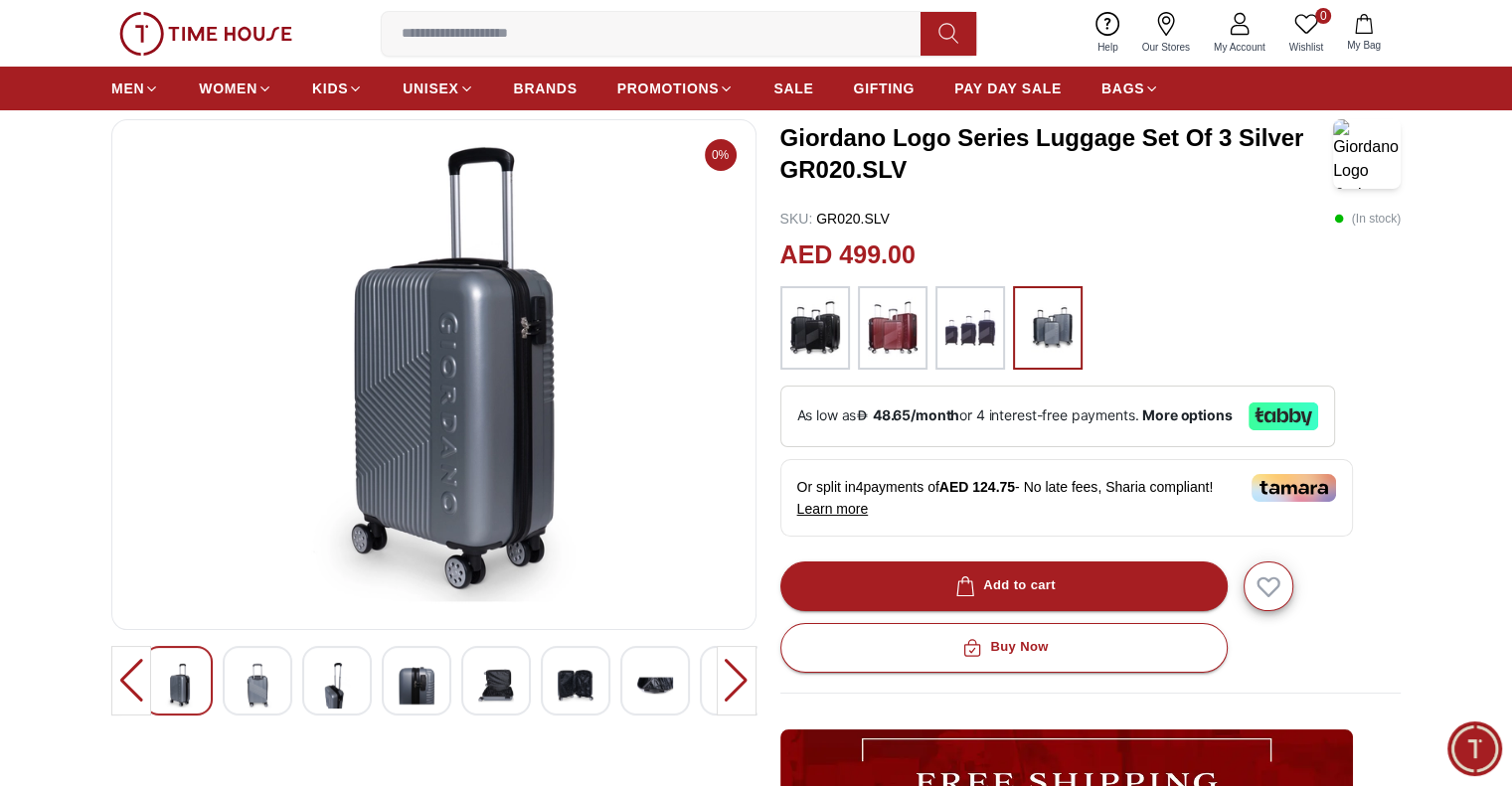 click at bounding box center [737, 681] 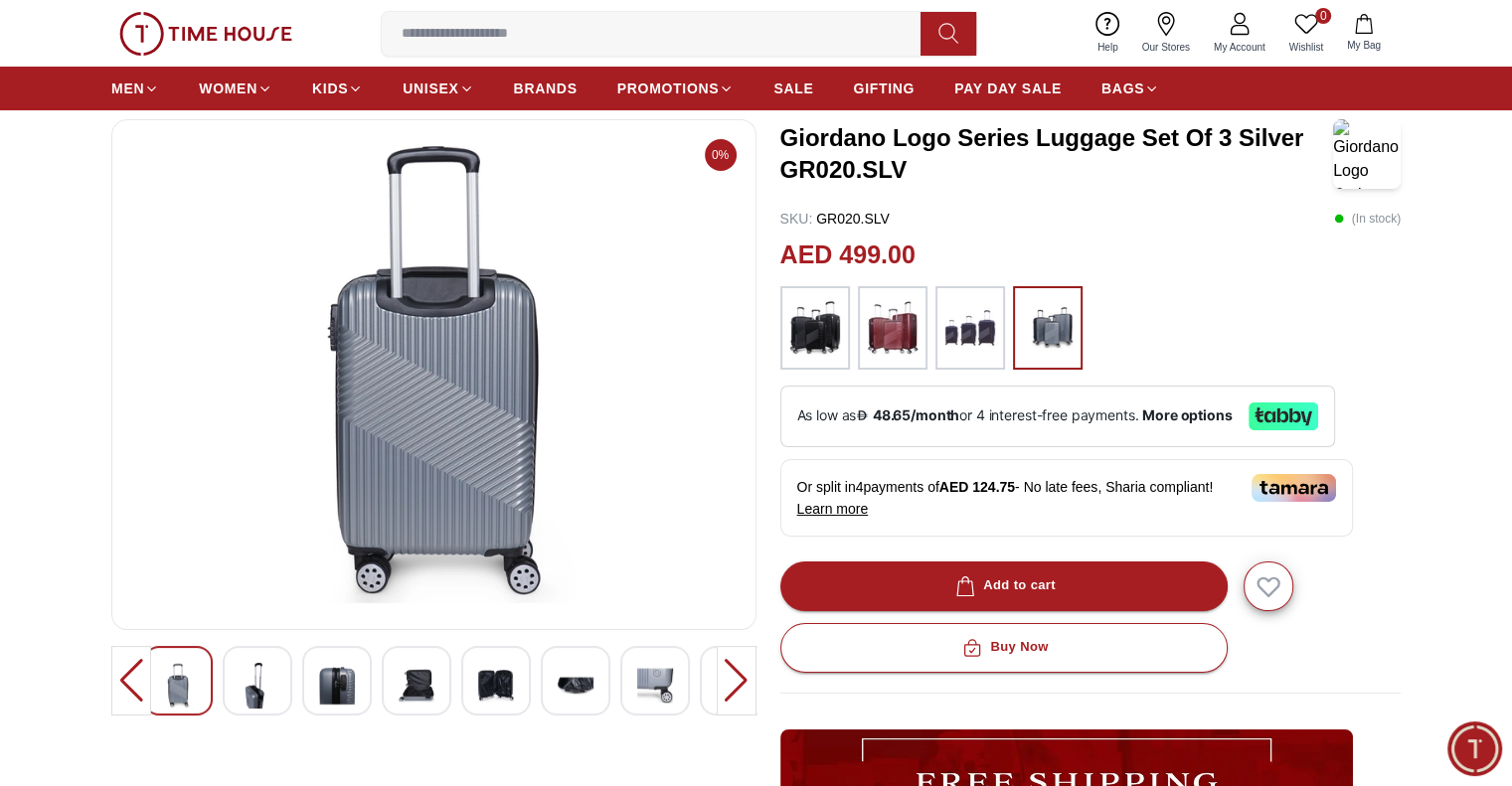 click at bounding box center (737, 681) 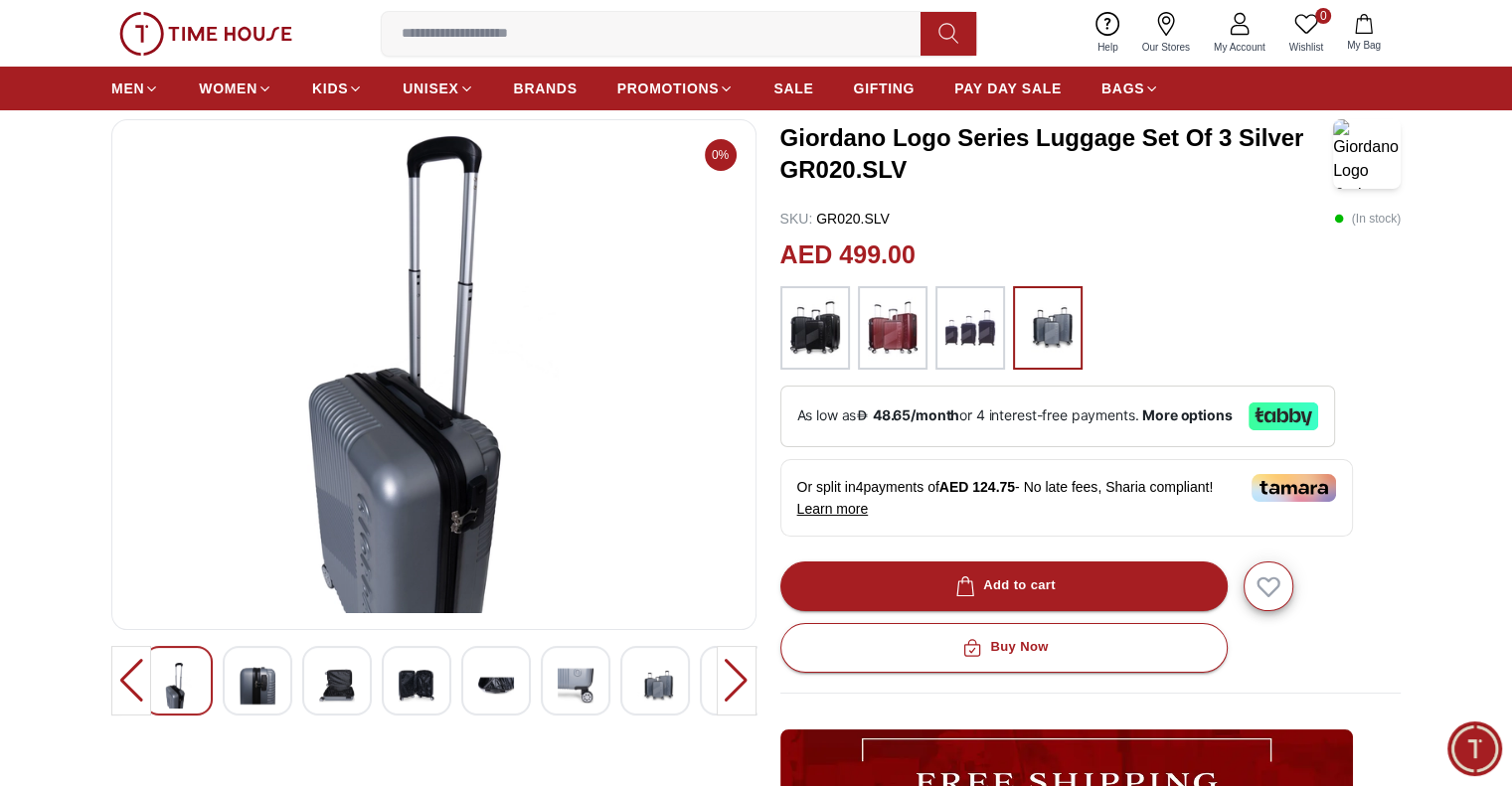 click at bounding box center [737, 681] 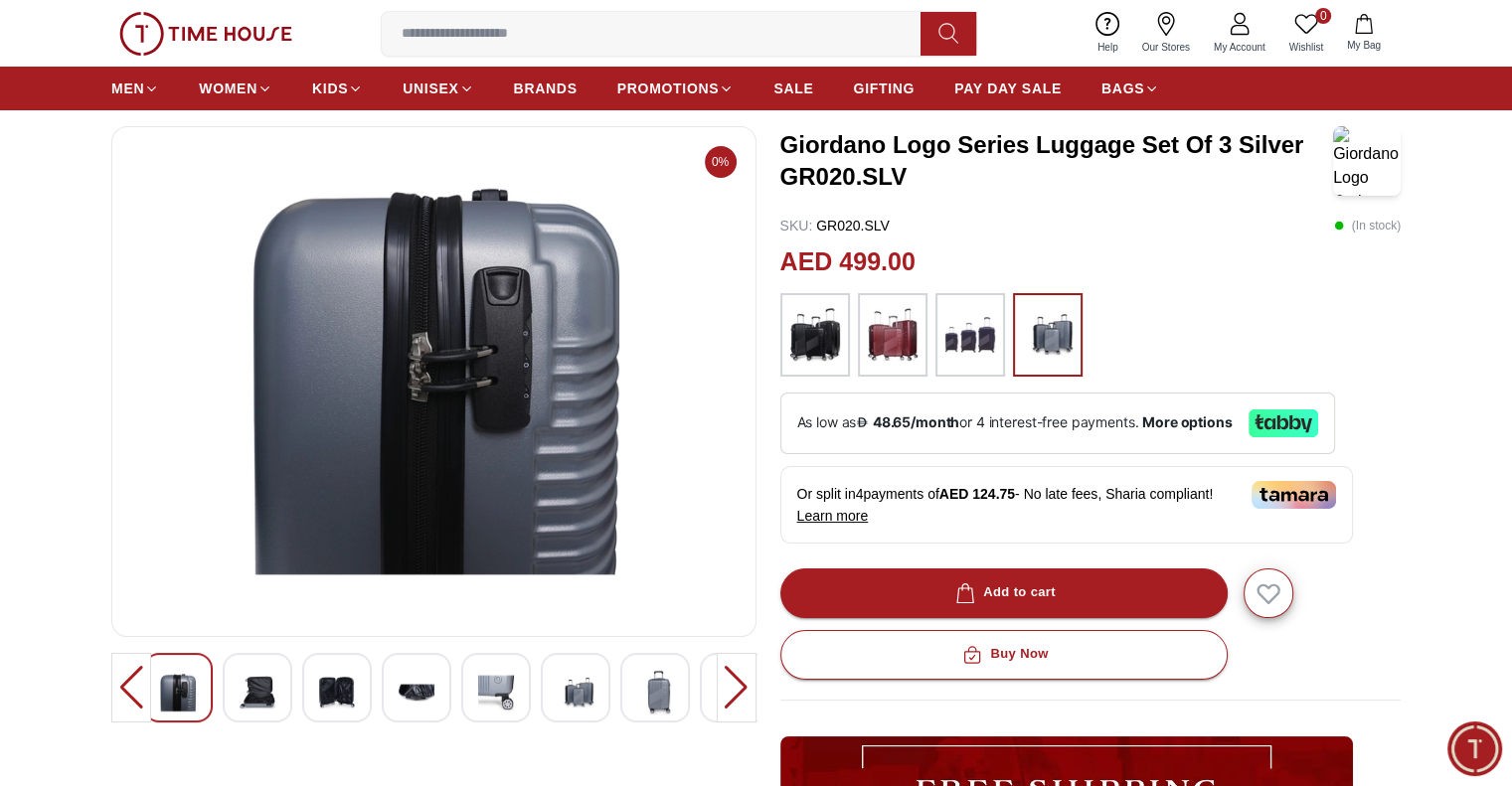 scroll, scrollTop: 199, scrollLeft: 0, axis: vertical 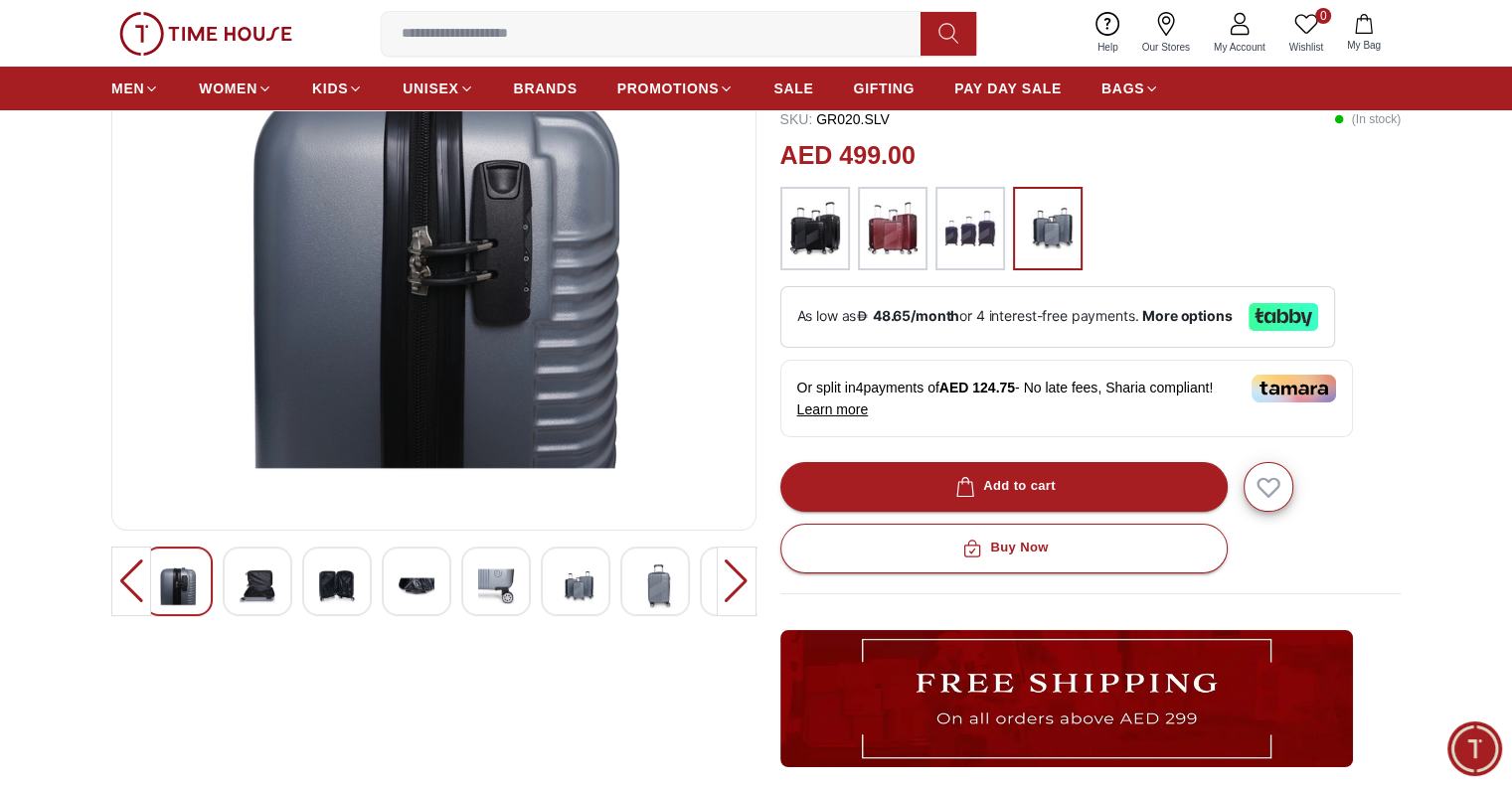 click at bounding box center (737, 581) 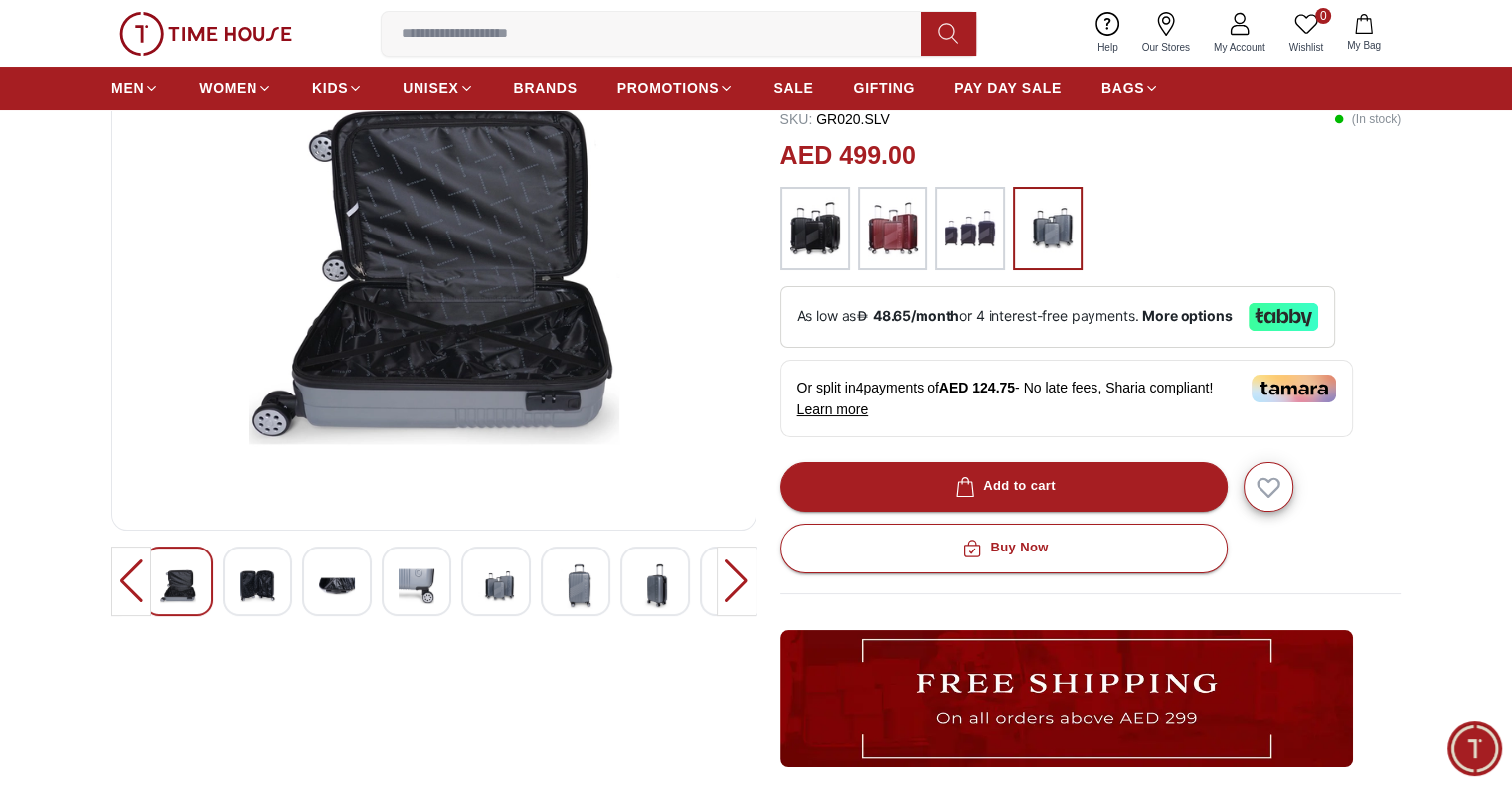 click at bounding box center [737, 581] 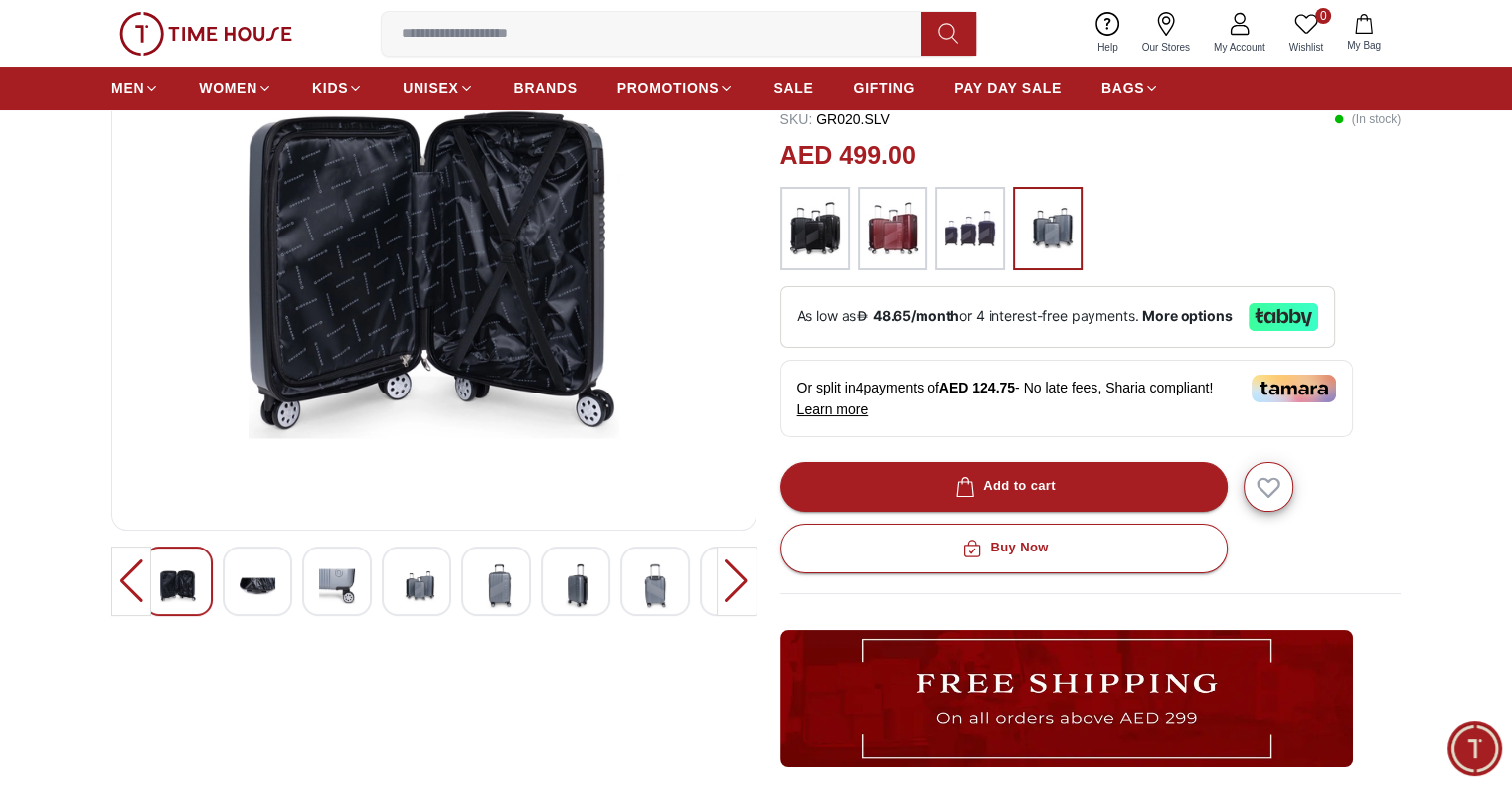 click at bounding box center (737, 581) 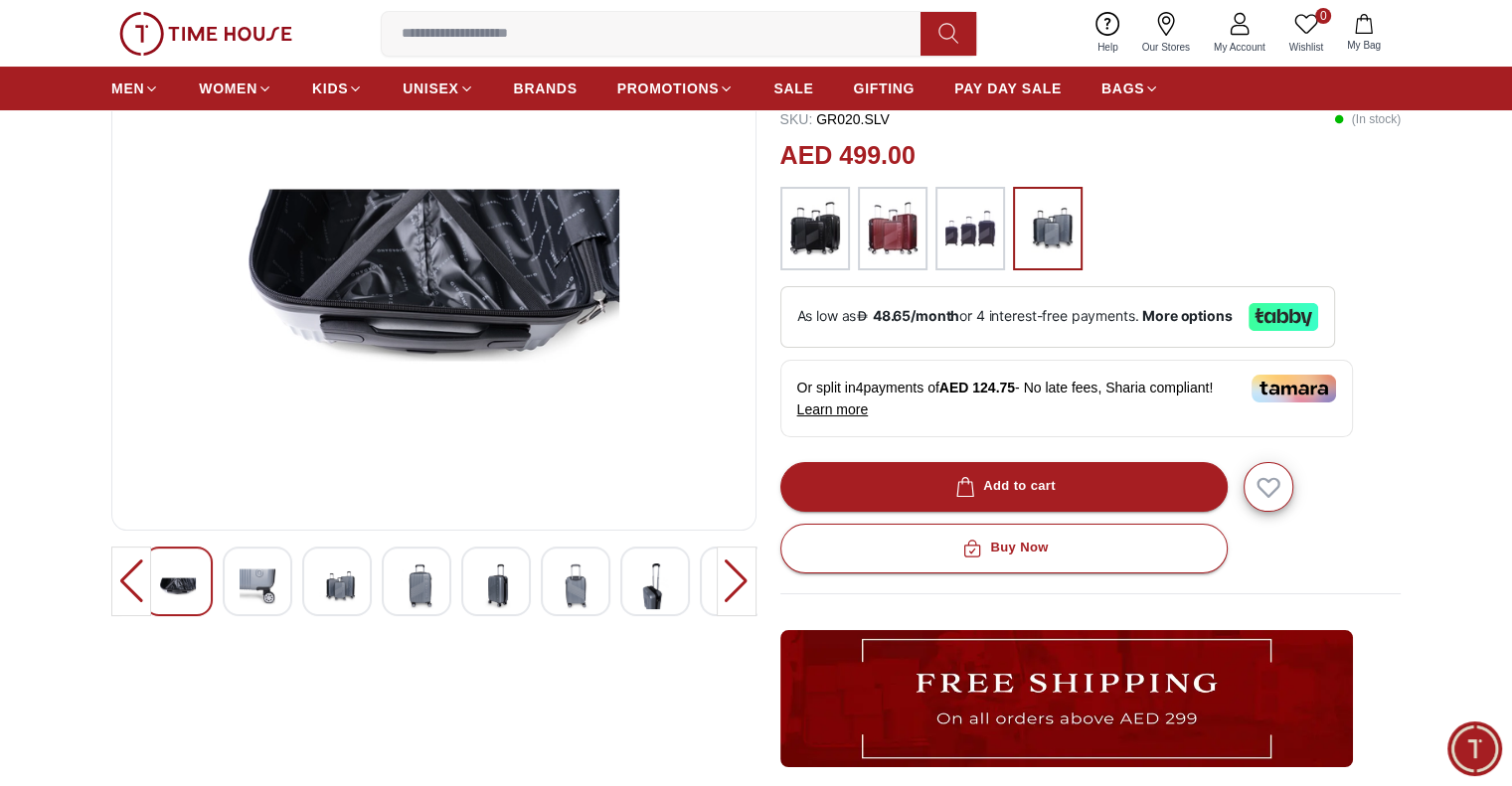 click at bounding box center (737, 581) 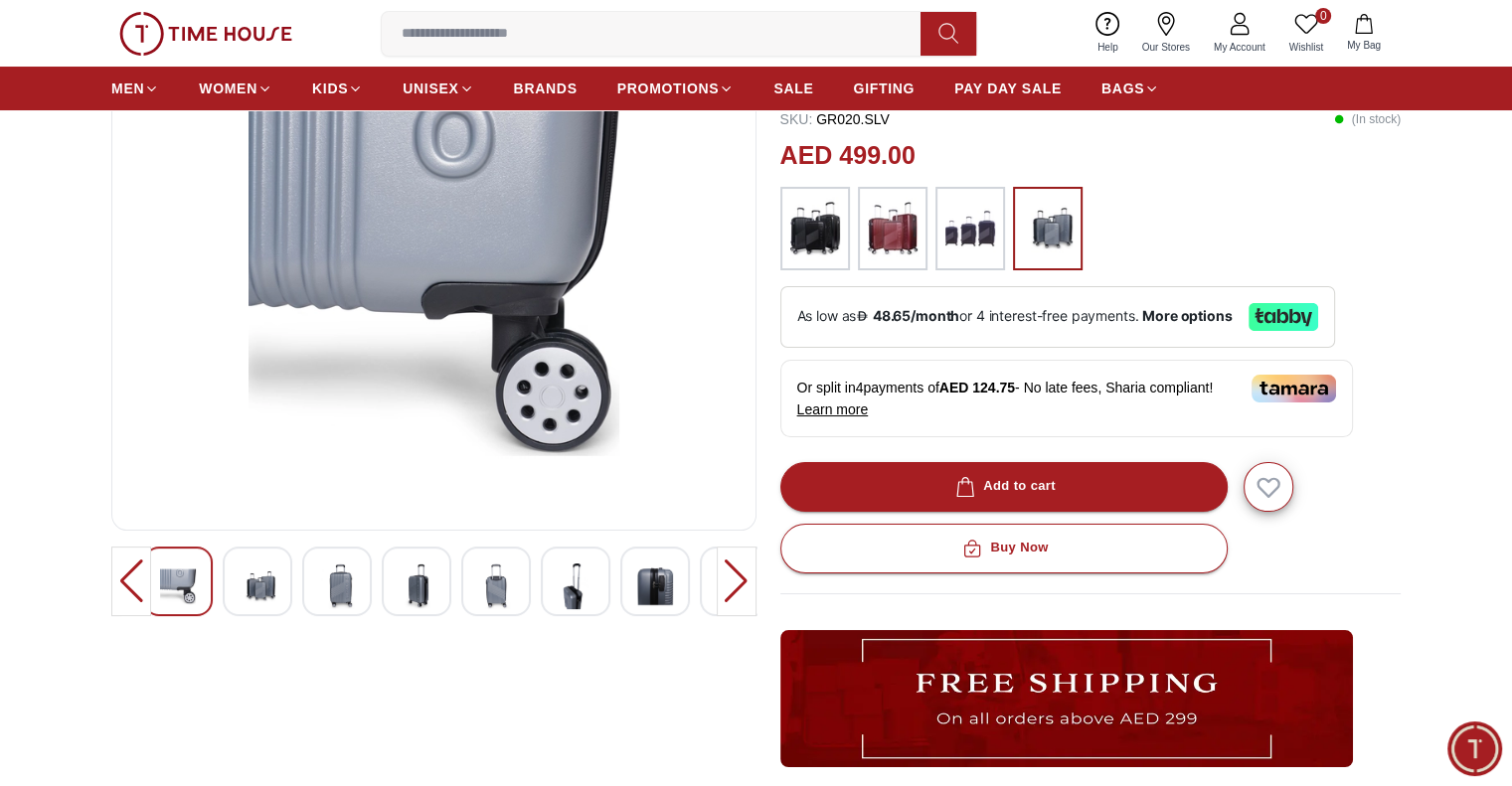 click at bounding box center (737, 581) 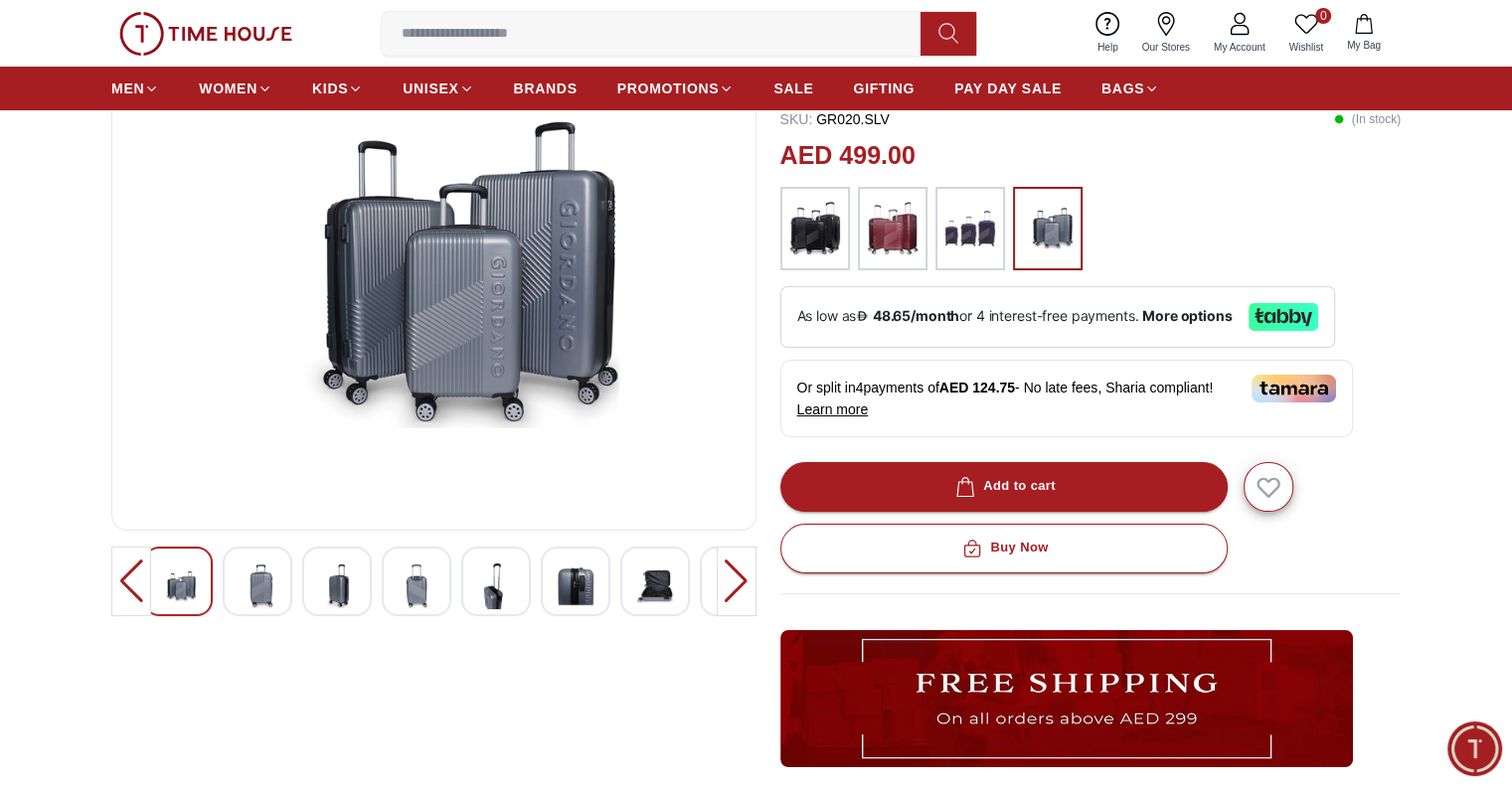 click at bounding box center (737, 581) 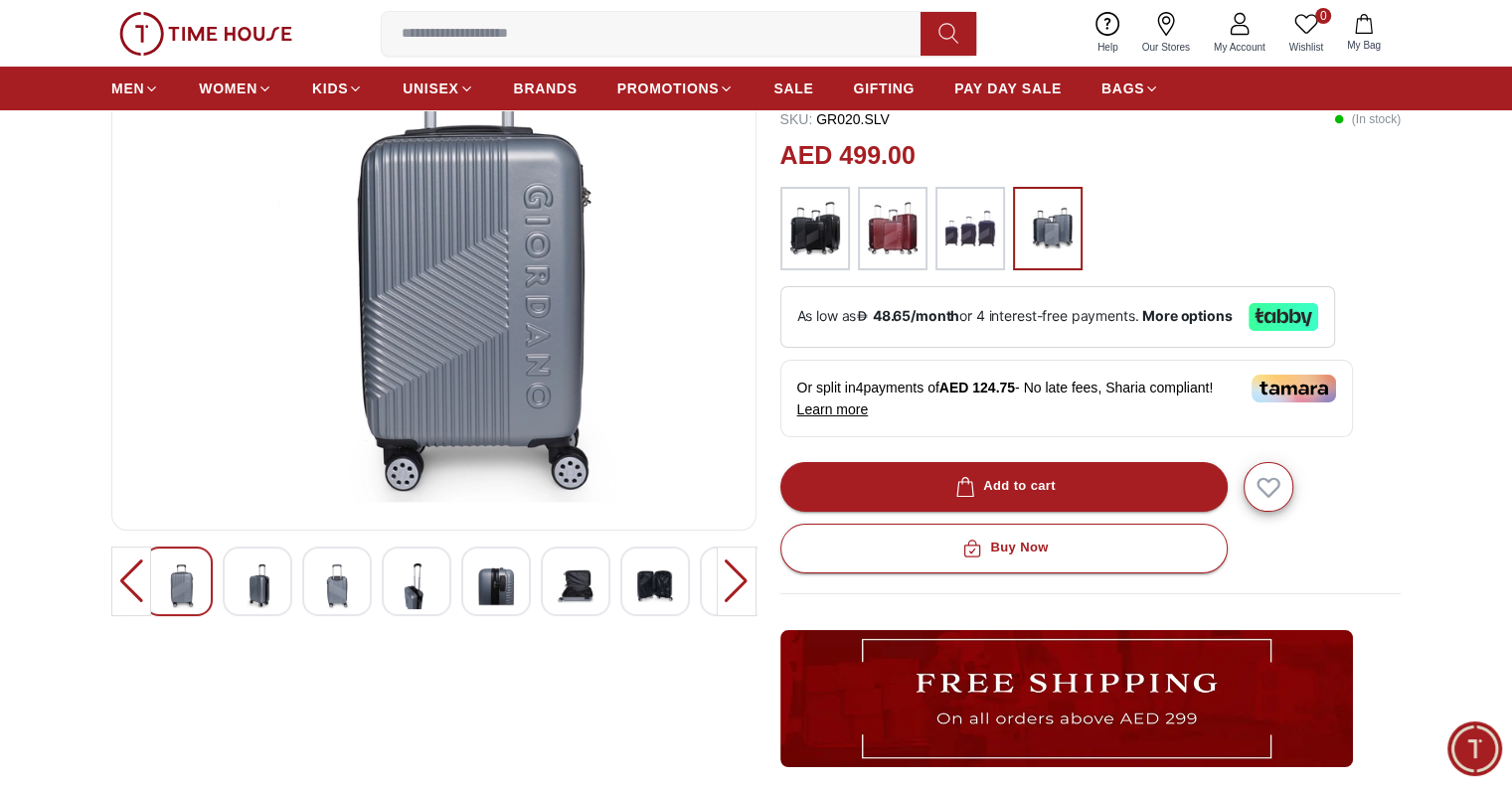 click at bounding box center (131, 581) 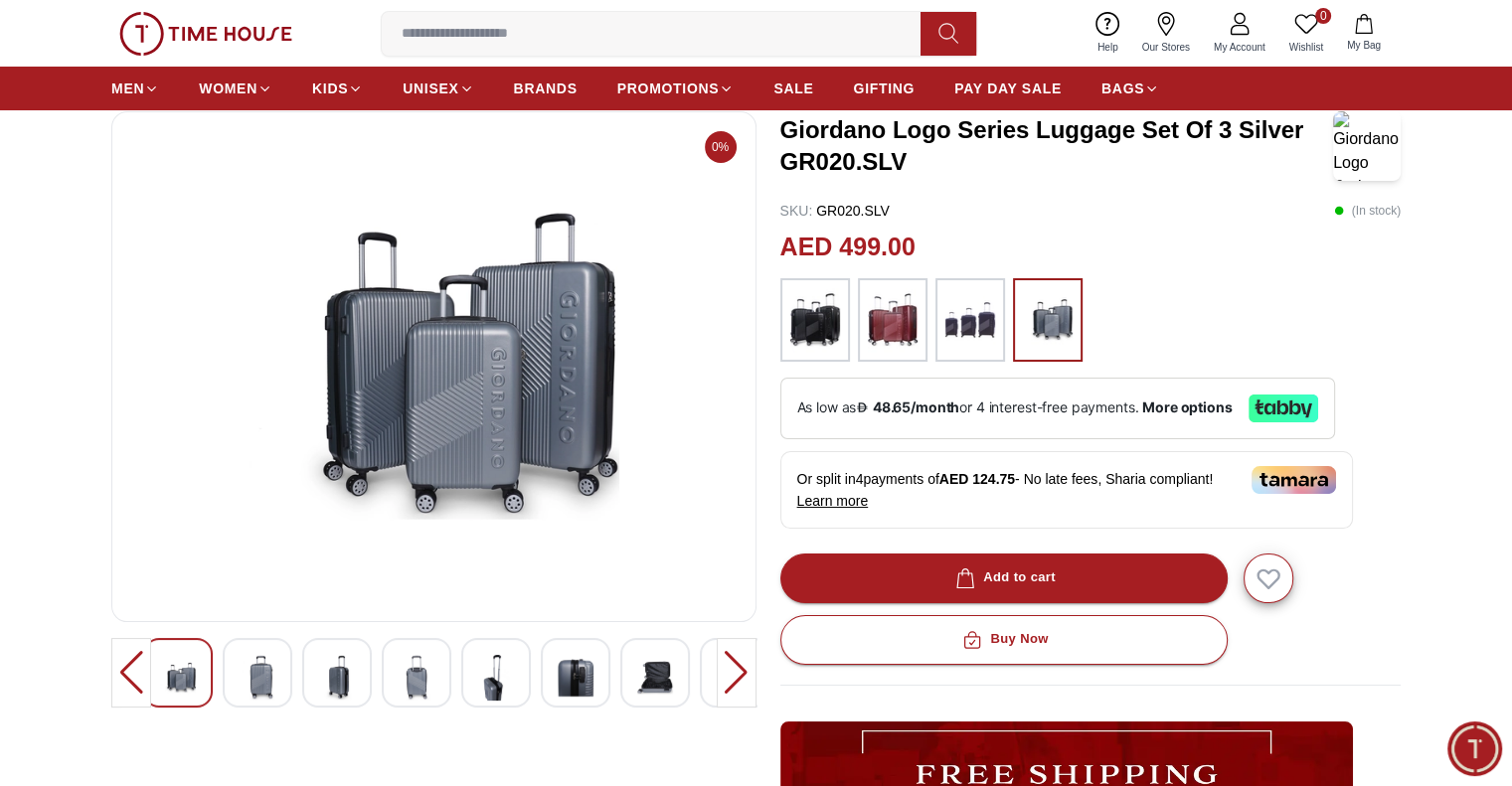 scroll, scrollTop: 0, scrollLeft: 0, axis: both 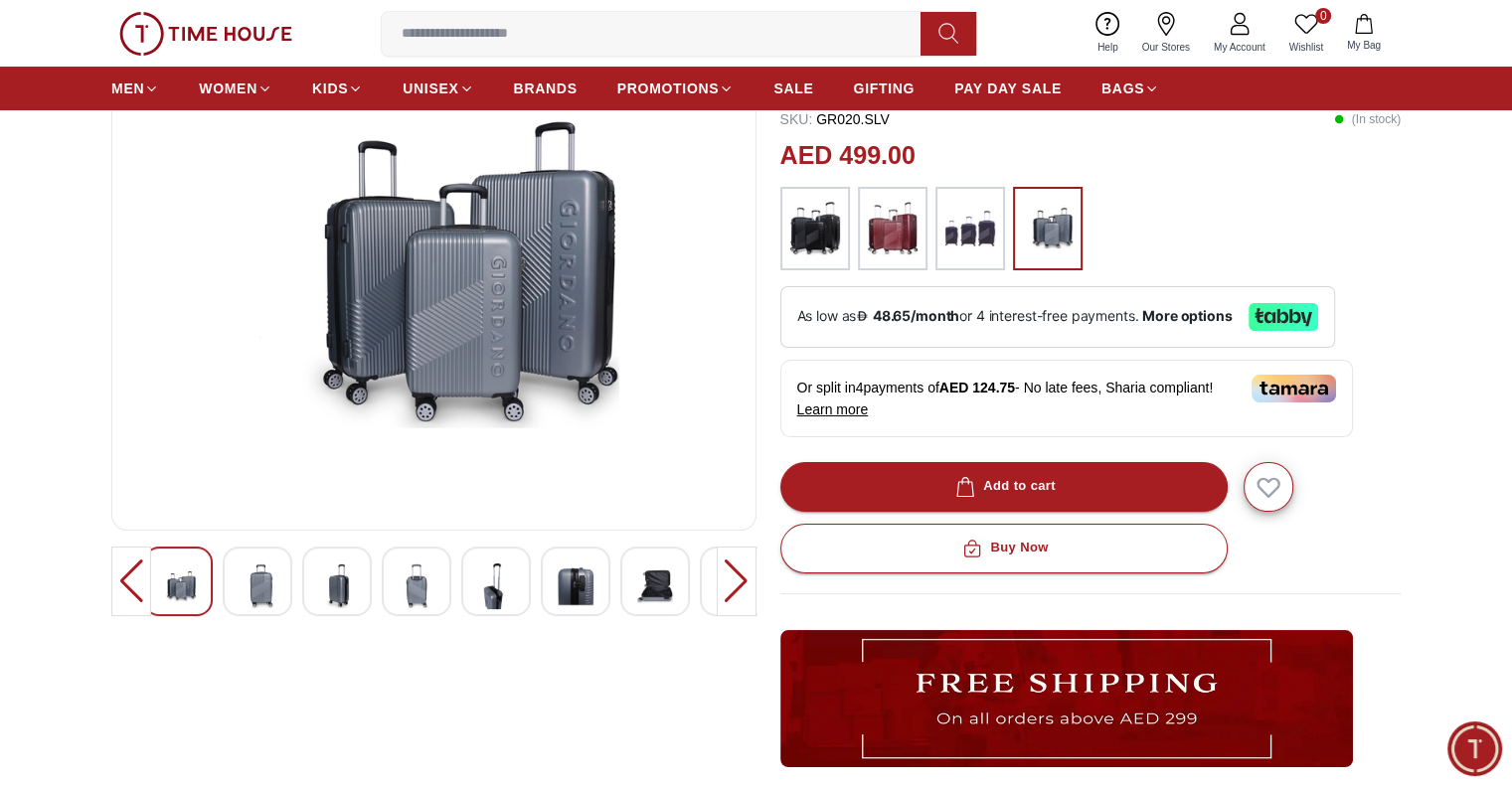 click at bounding box center [737, 581] 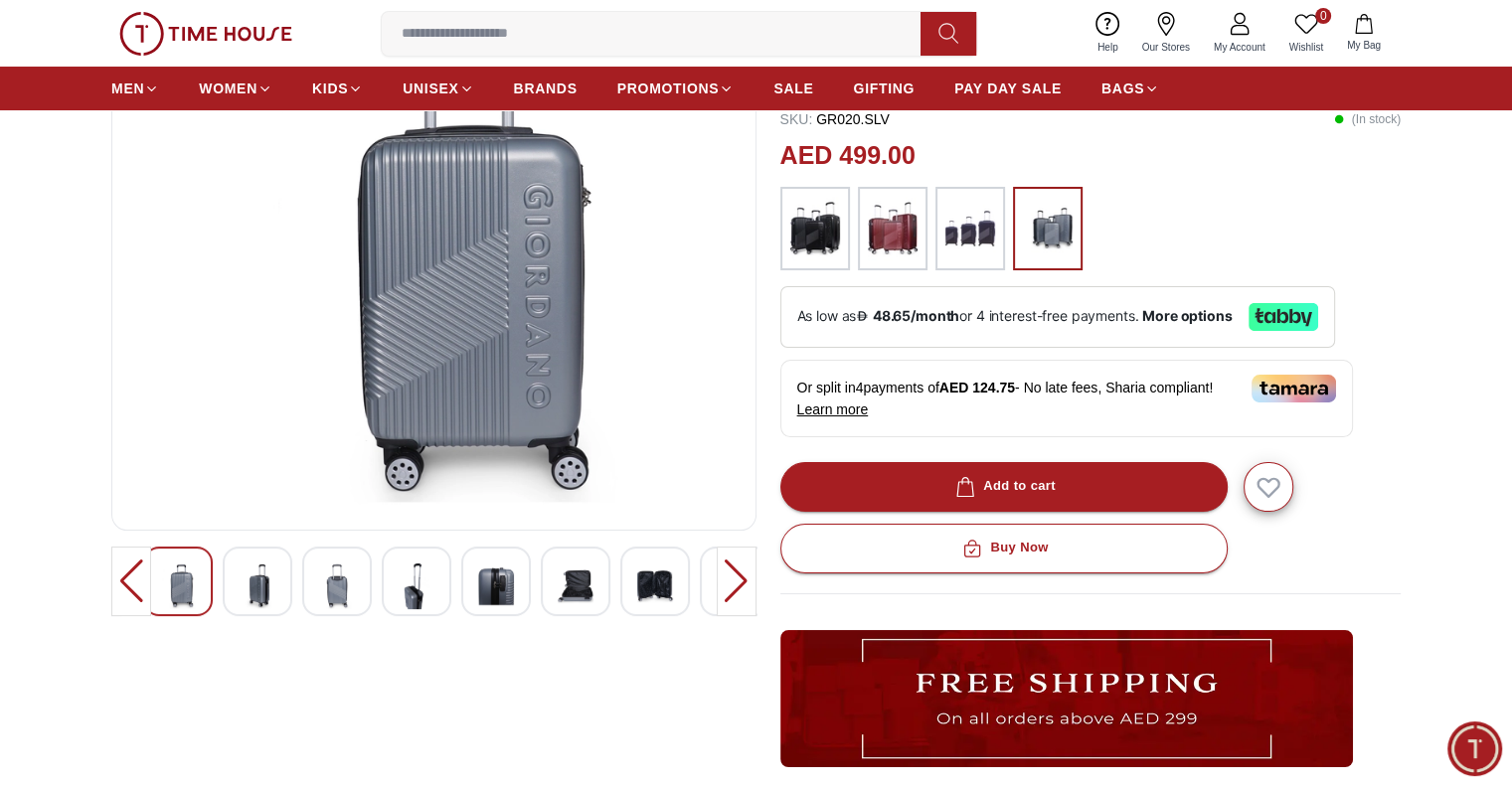 click at bounding box center (737, 581) 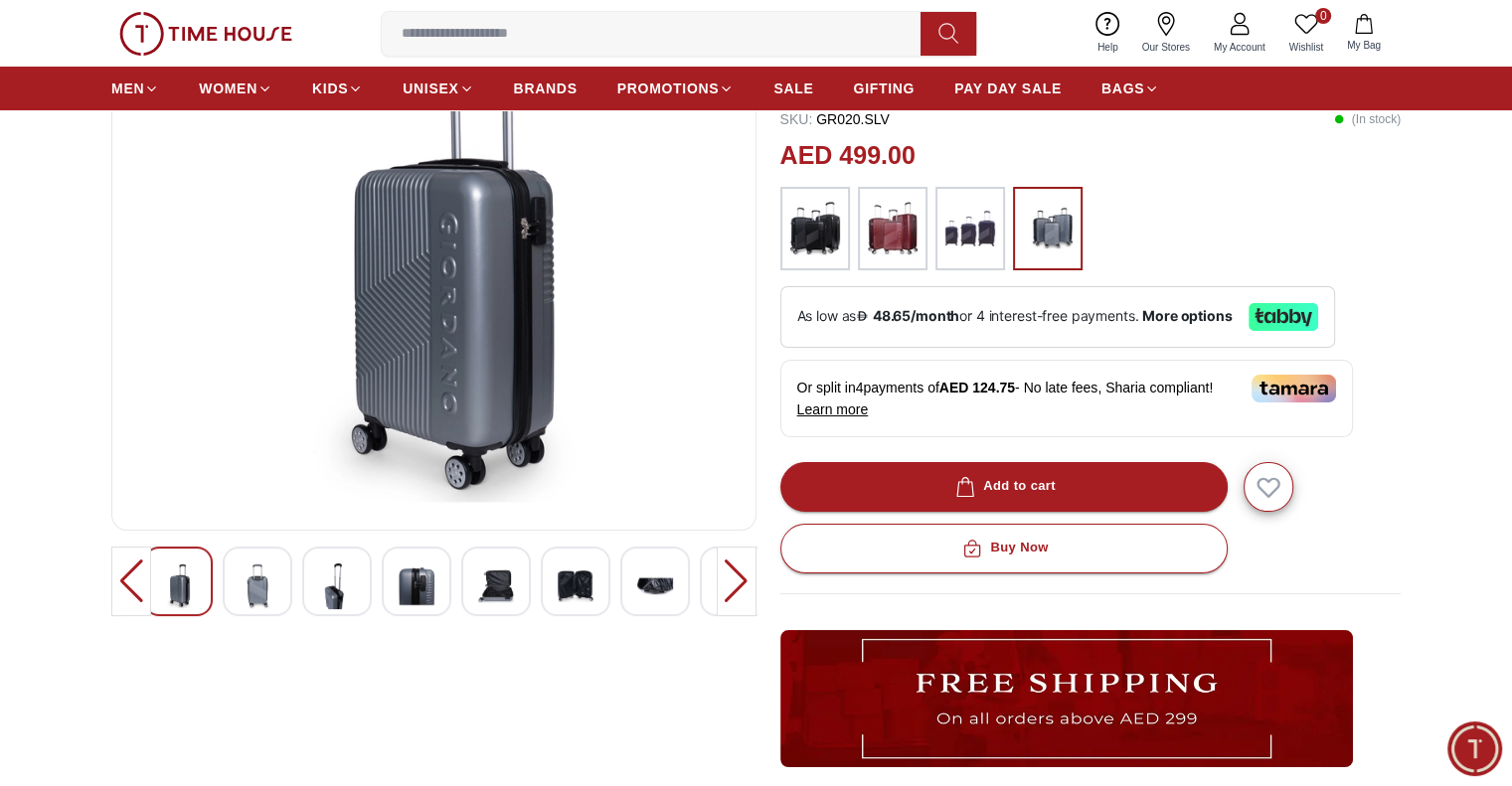 click at bounding box center (737, 581) 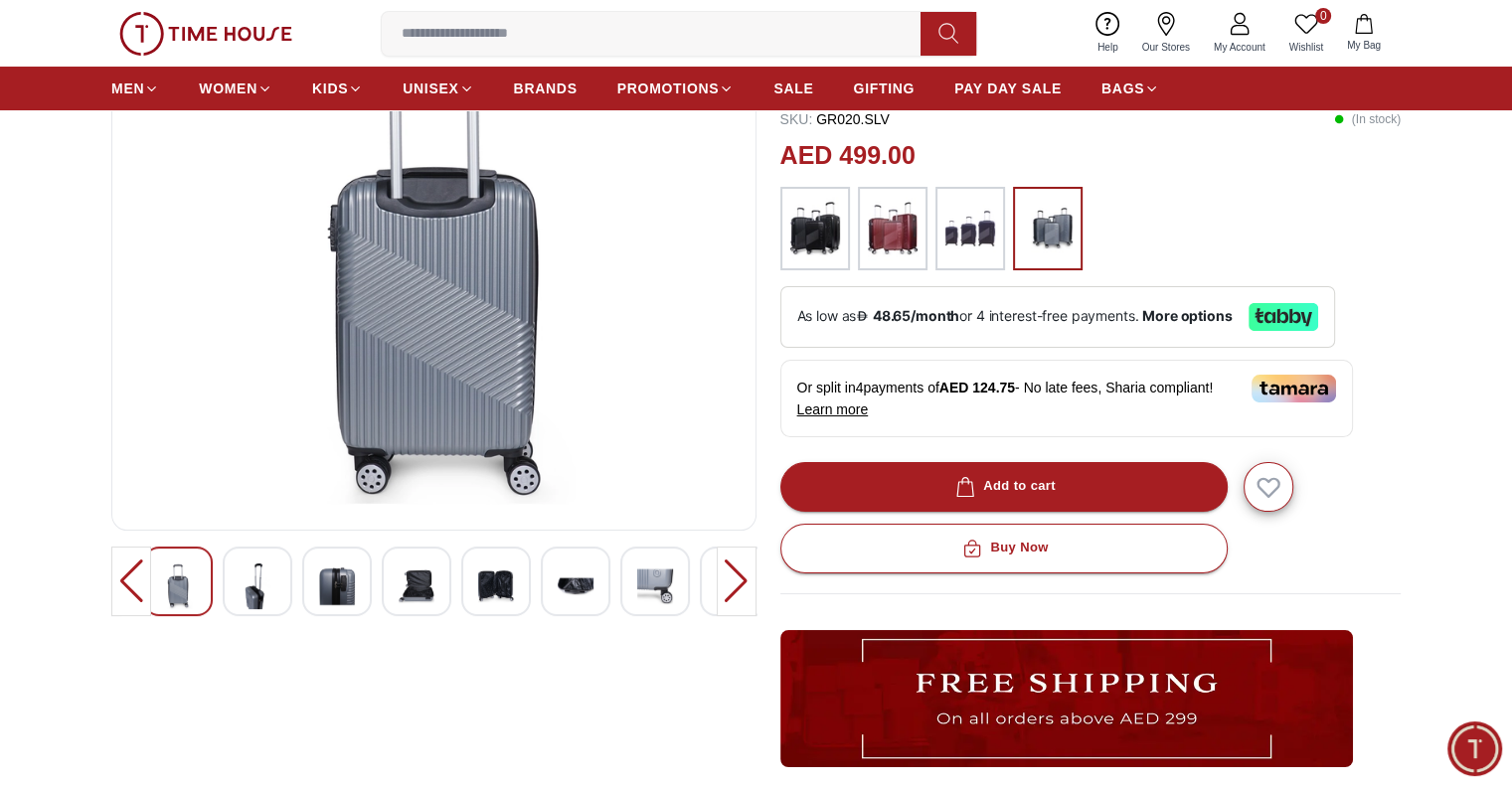 click at bounding box center (737, 581) 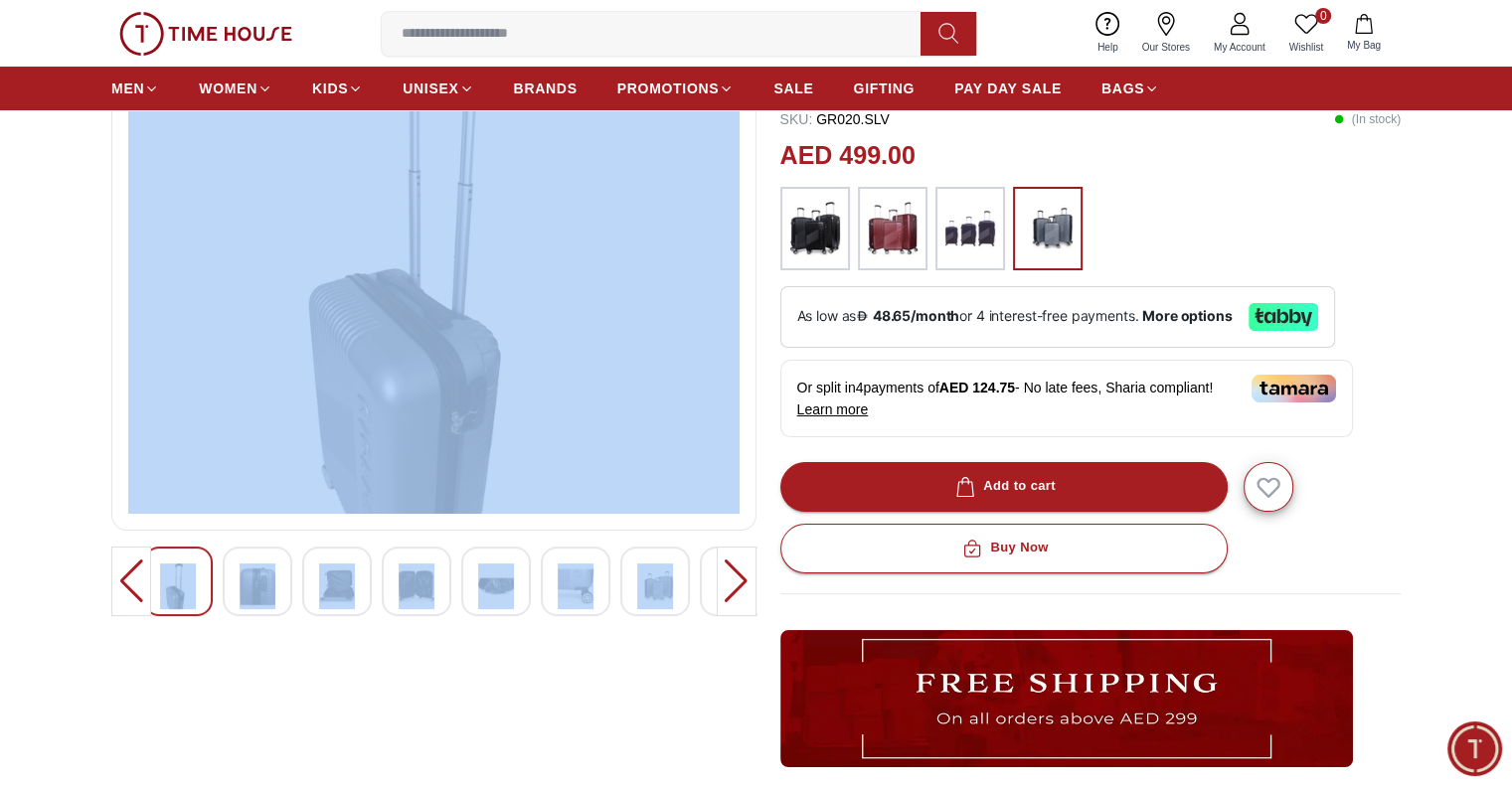 click at bounding box center [737, 581] 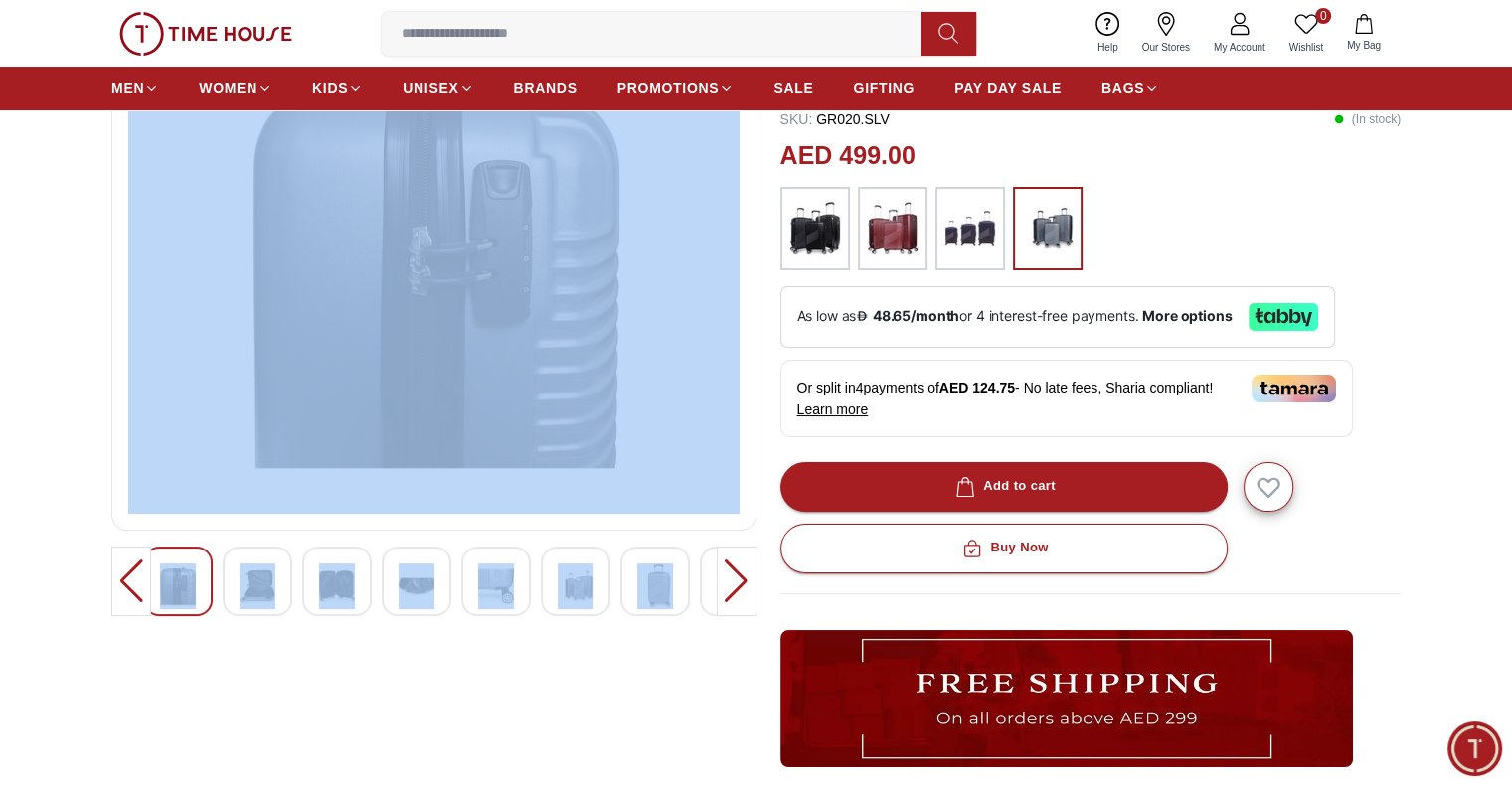 click at bounding box center [737, 581] 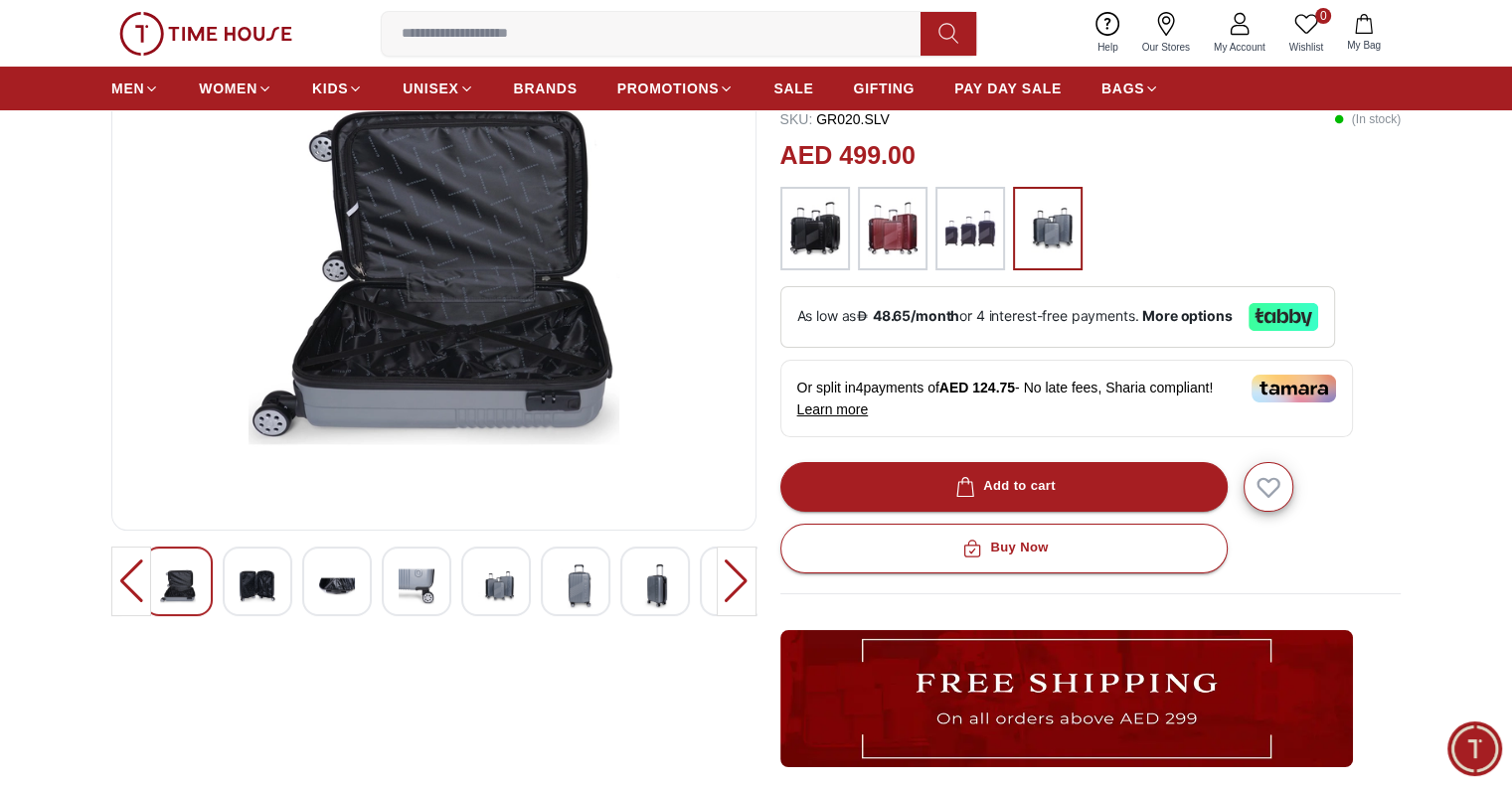 click on "0%" at bounding box center [433, 534] 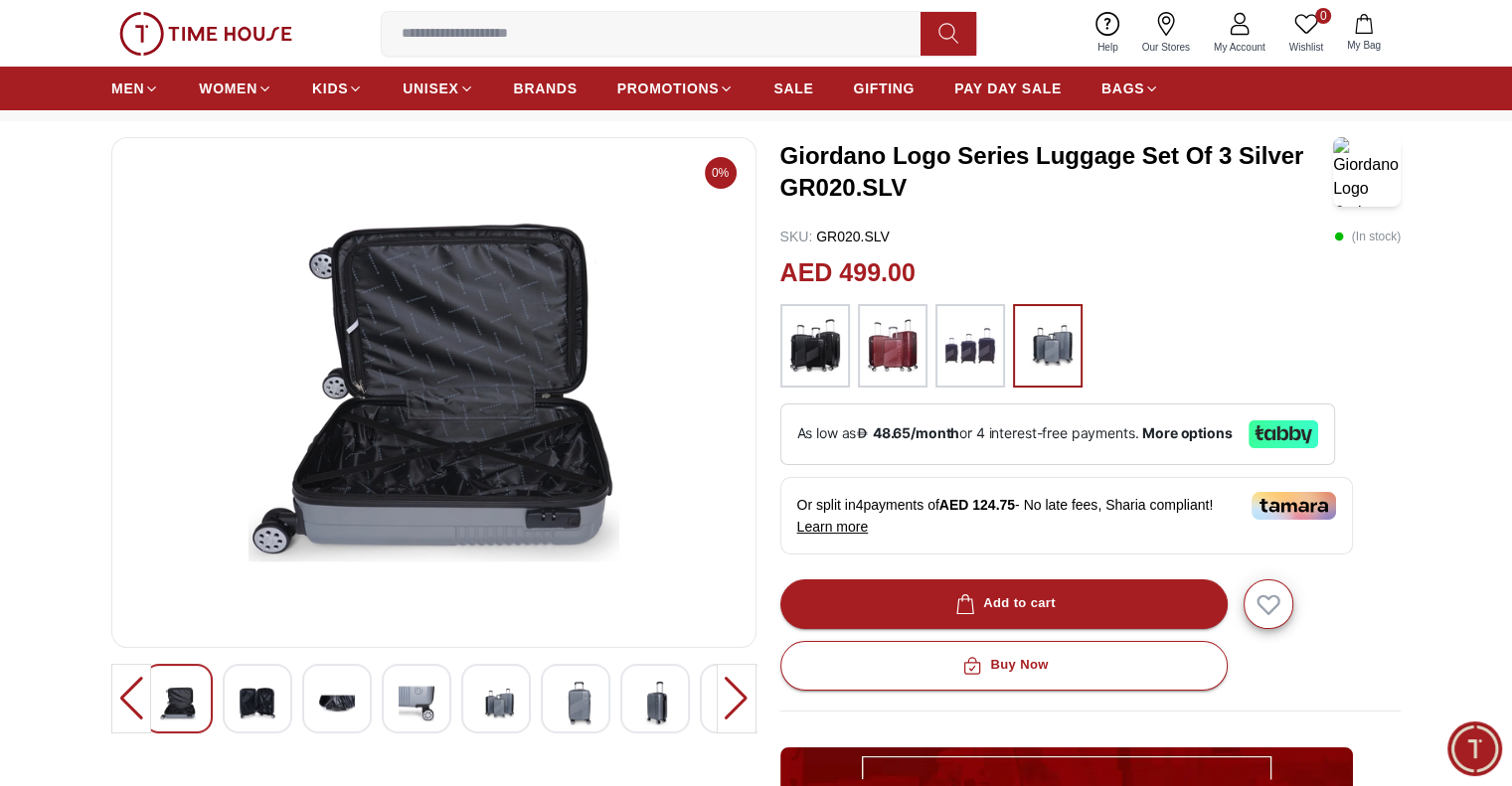 scroll, scrollTop: 0, scrollLeft: 0, axis: both 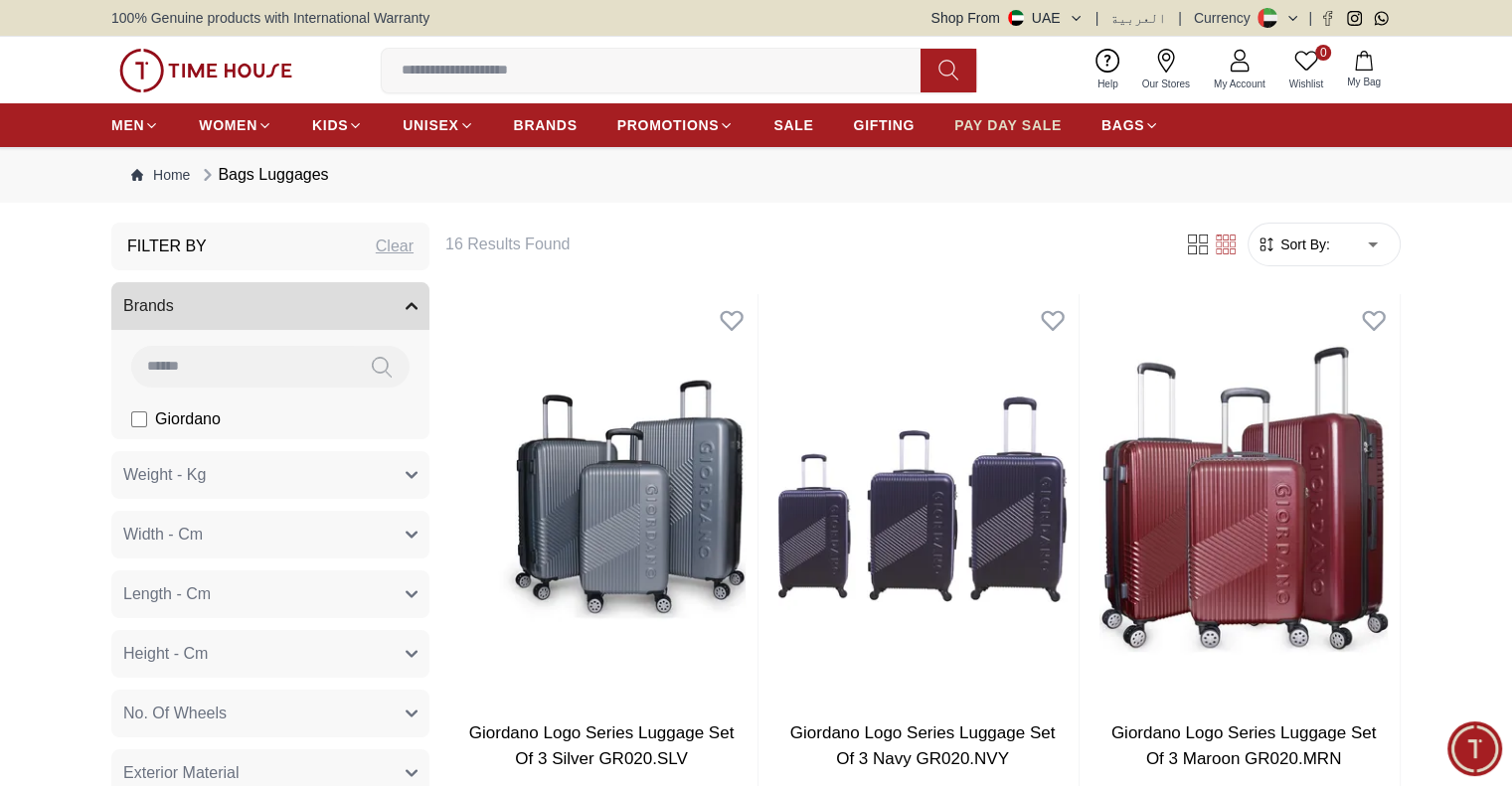 click on "PAY DAY SALE" at bounding box center (1008, 125) 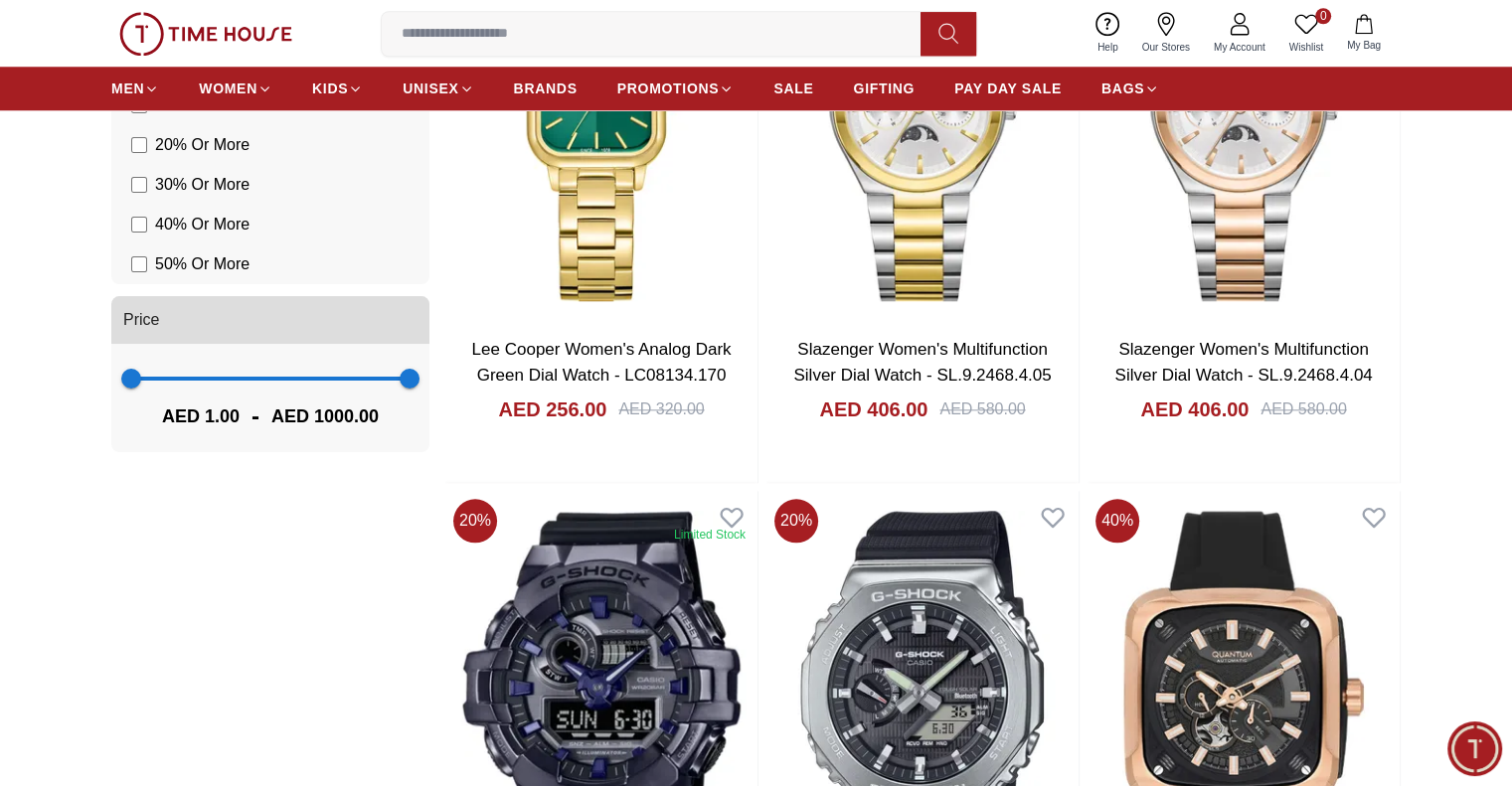 scroll, scrollTop: 1973, scrollLeft: 0, axis: vertical 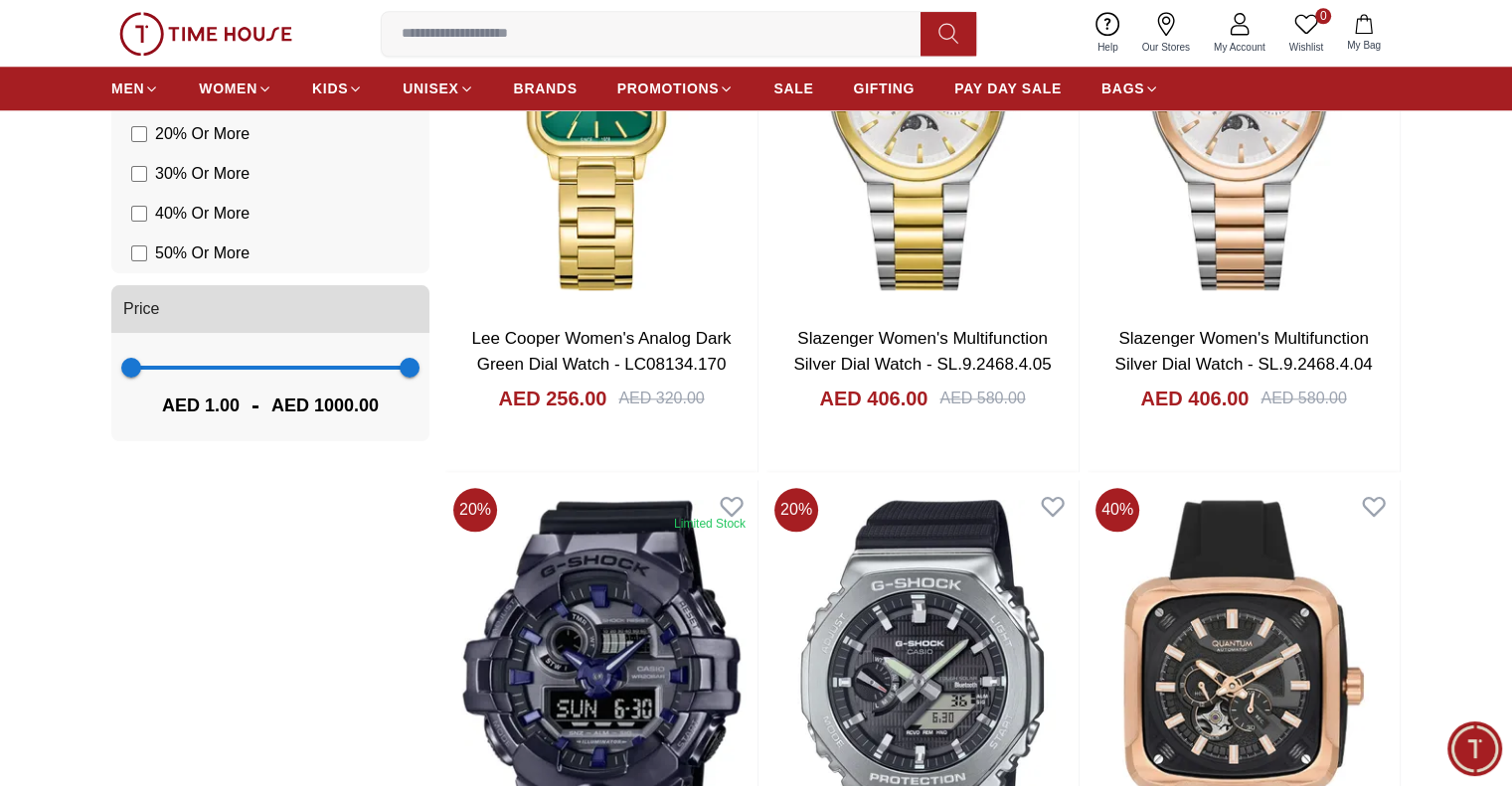 click at bounding box center [1244, 1265] 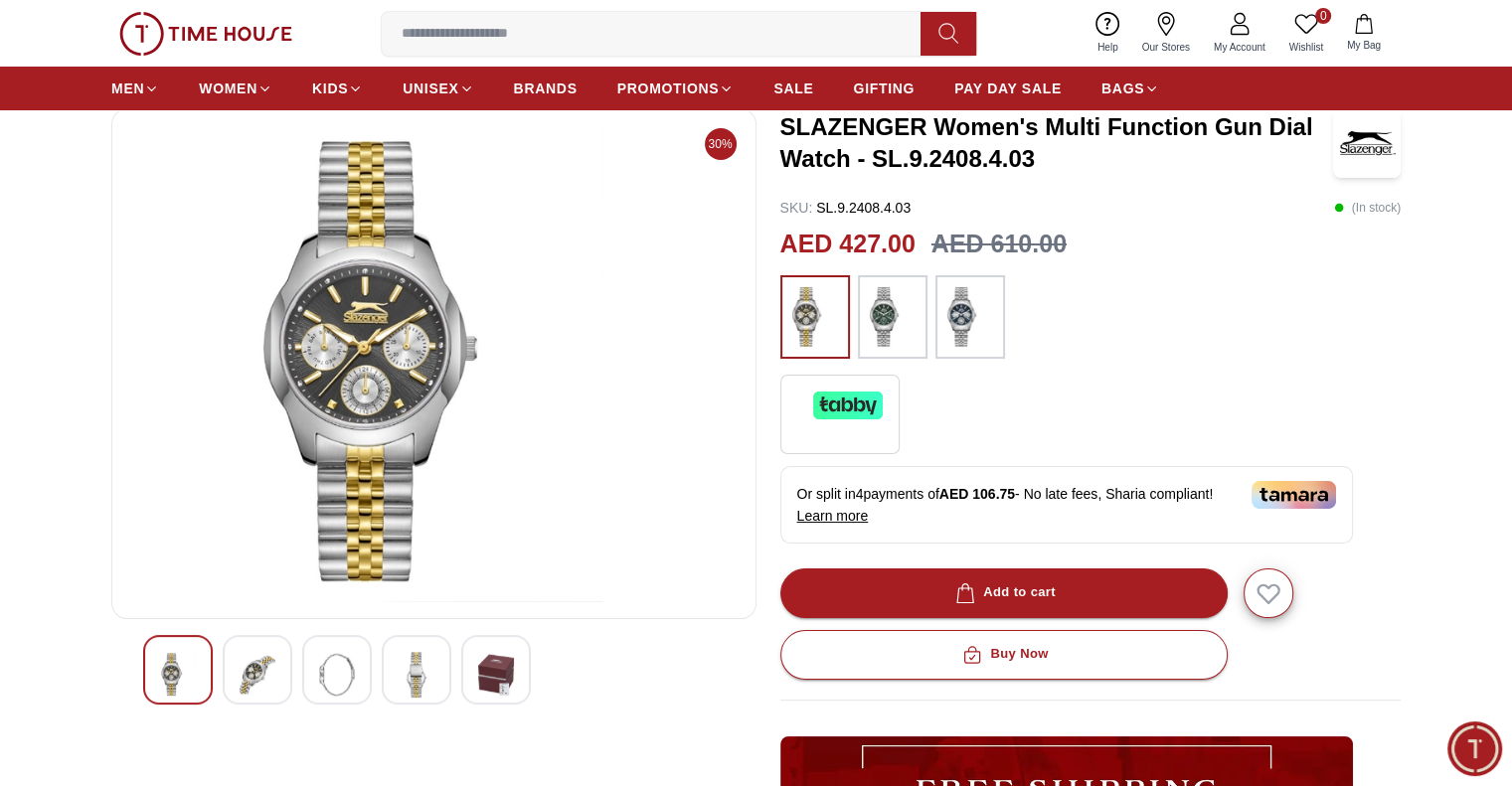 scroll, scrollTop: 111, scrollLeft: 0, axis: vertical 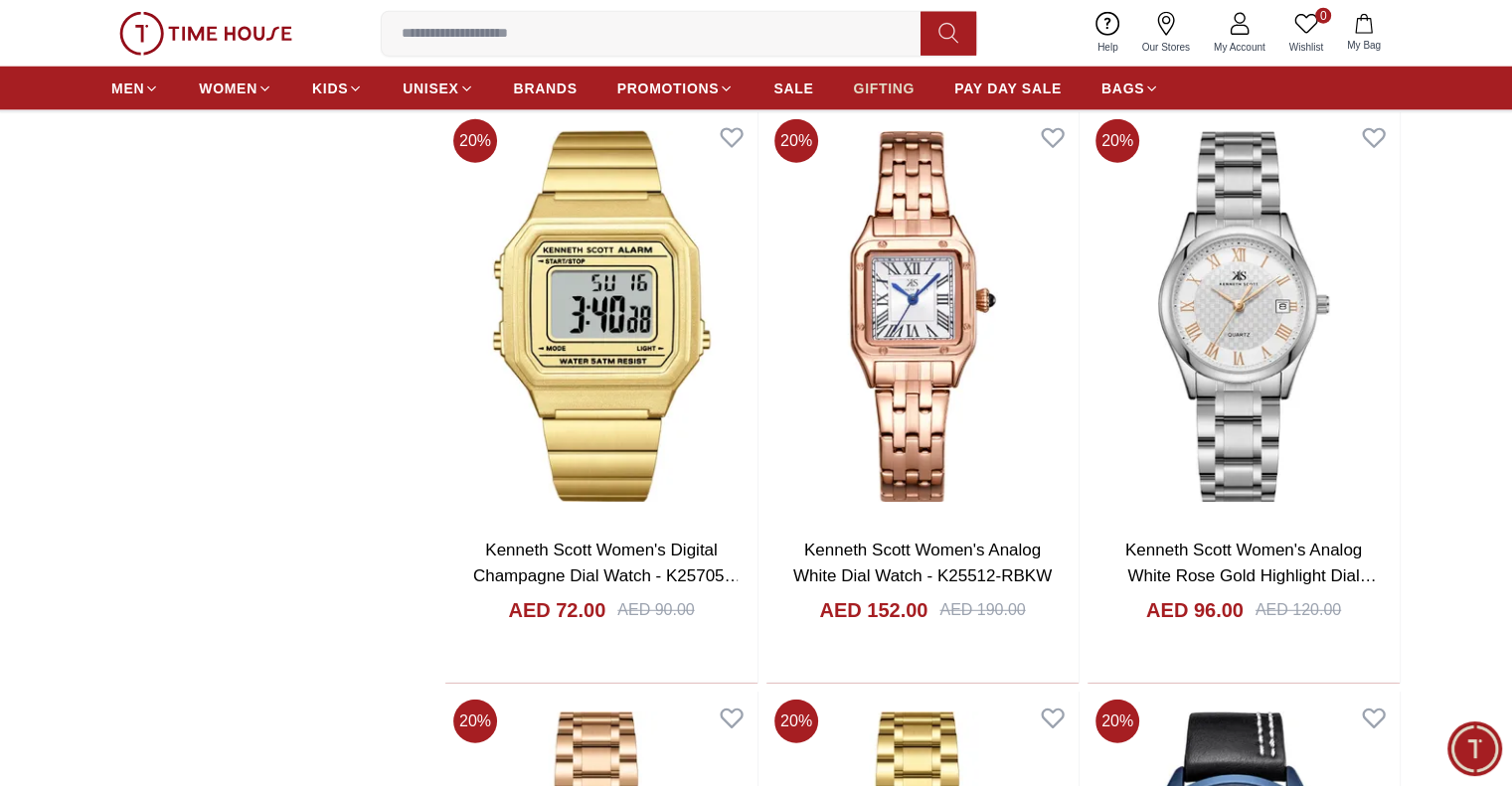 click on "GIFTING" at bounding box center (884, 88) 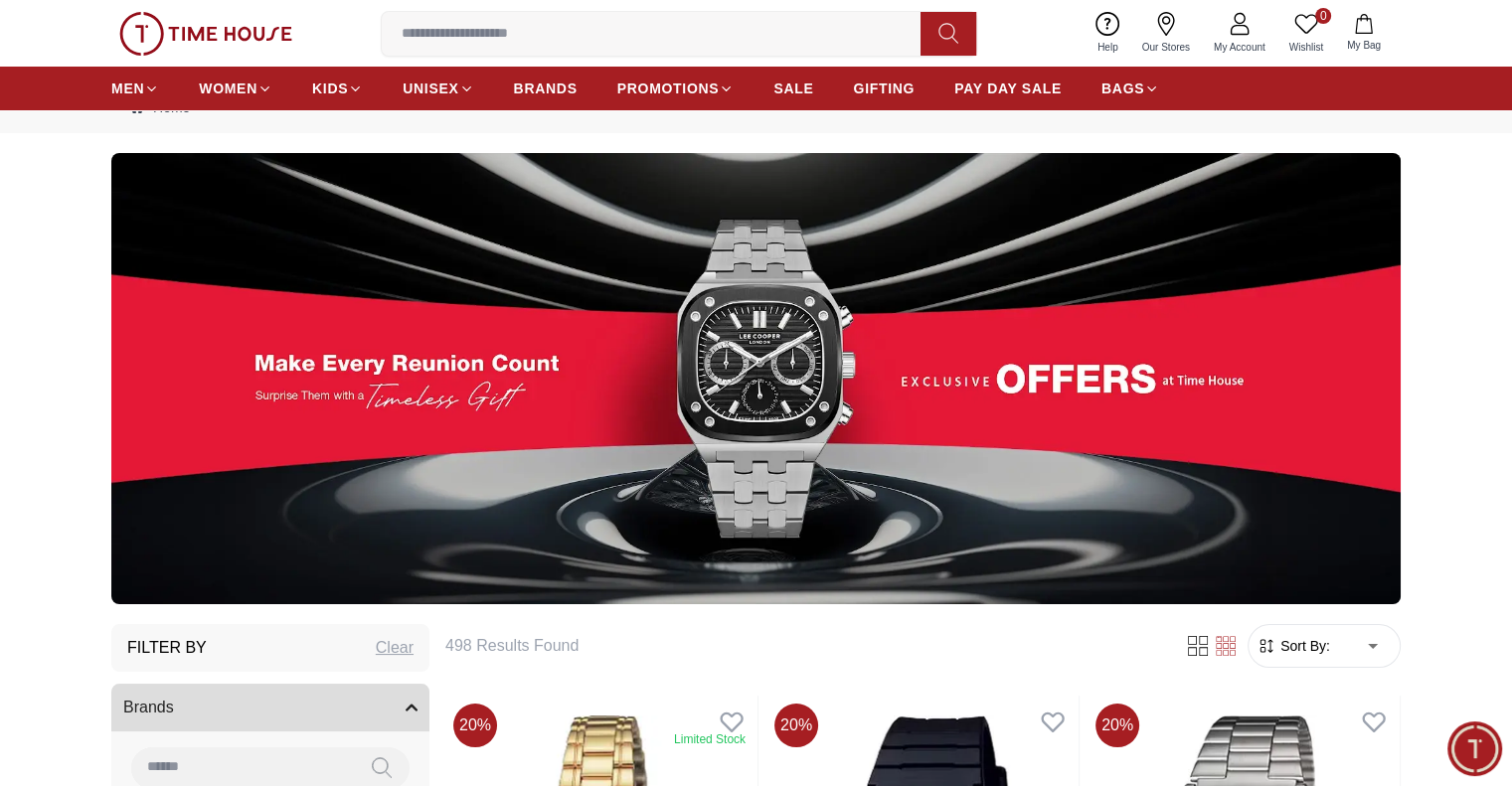 scroll, scrollTop: 0, scrollLeft: 0, axis: both 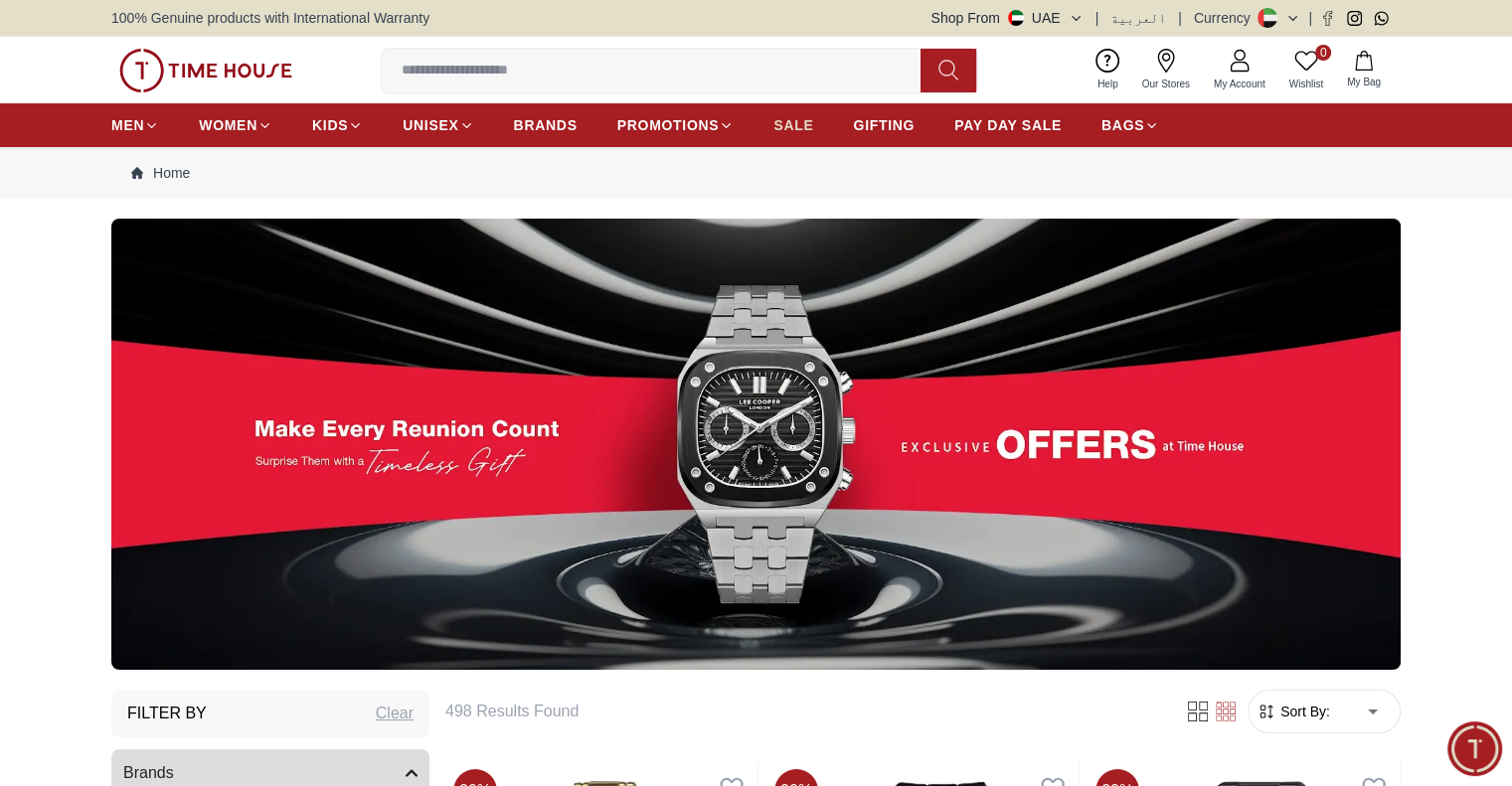 click on "SALE" at bounding box center [793, 125] 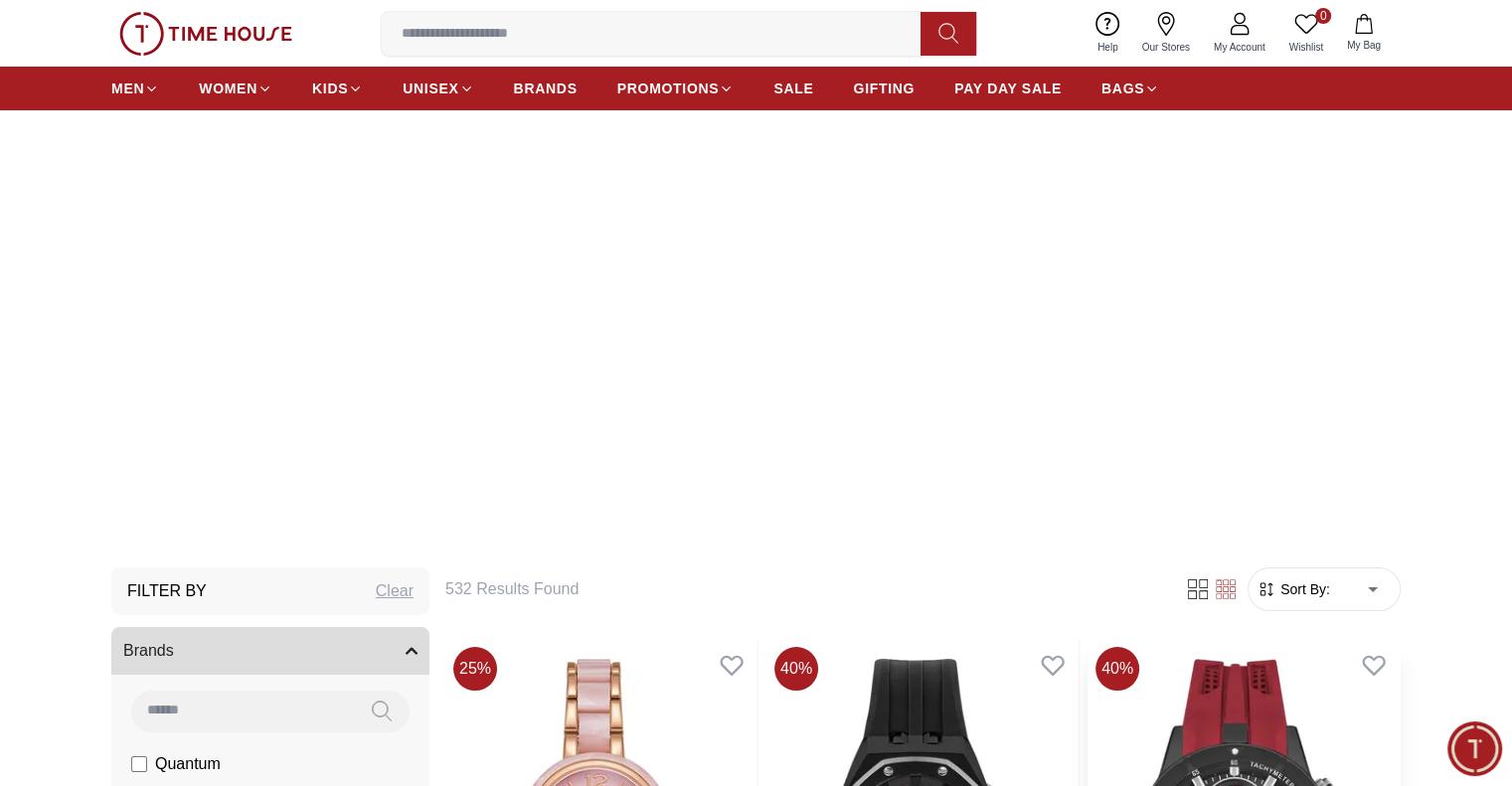 scroll, scrollTop: 0, scrollLeft: 0, axis: both 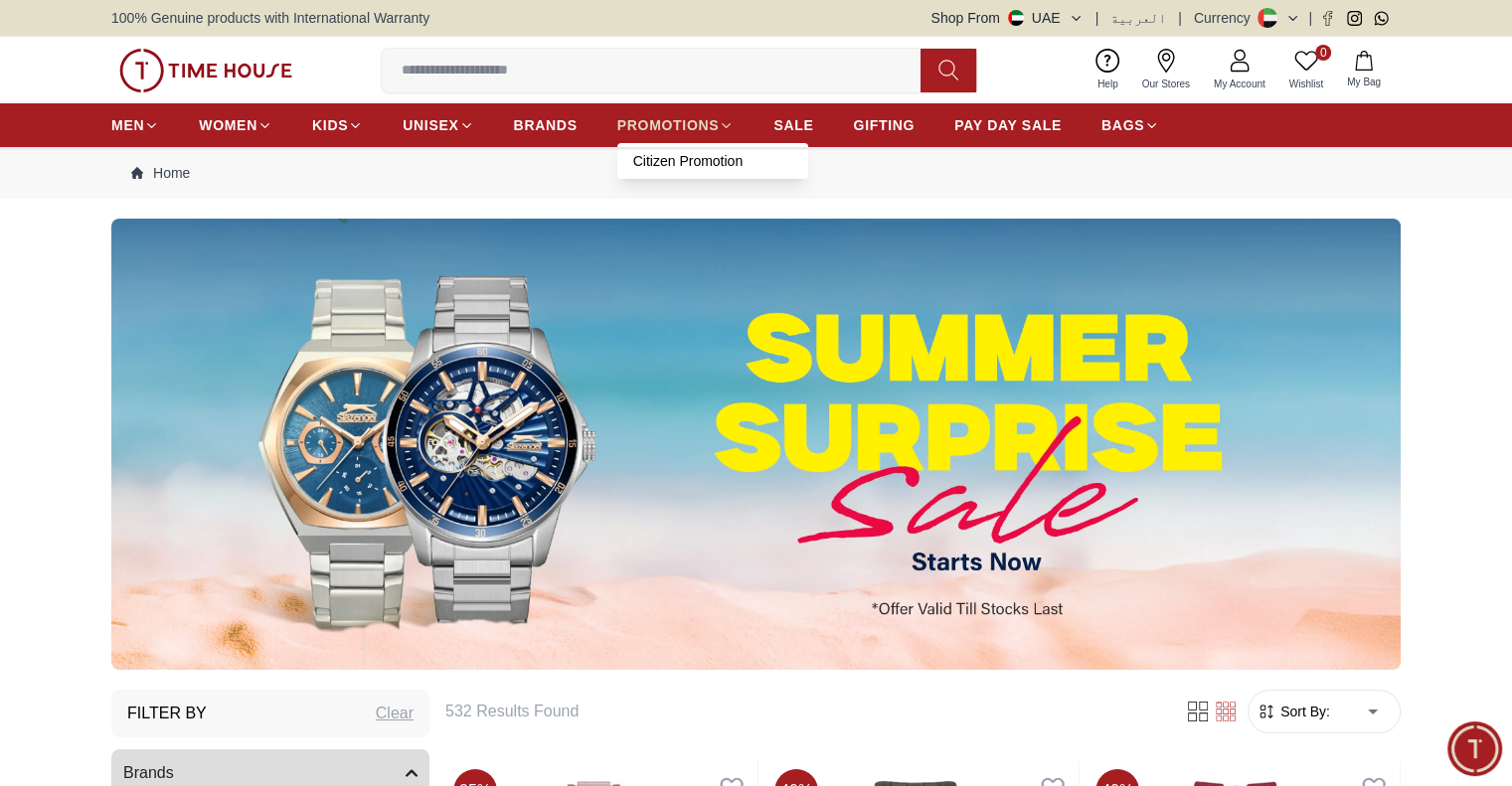 click on "PROMOTIONS" at bounding box center (668, 125) 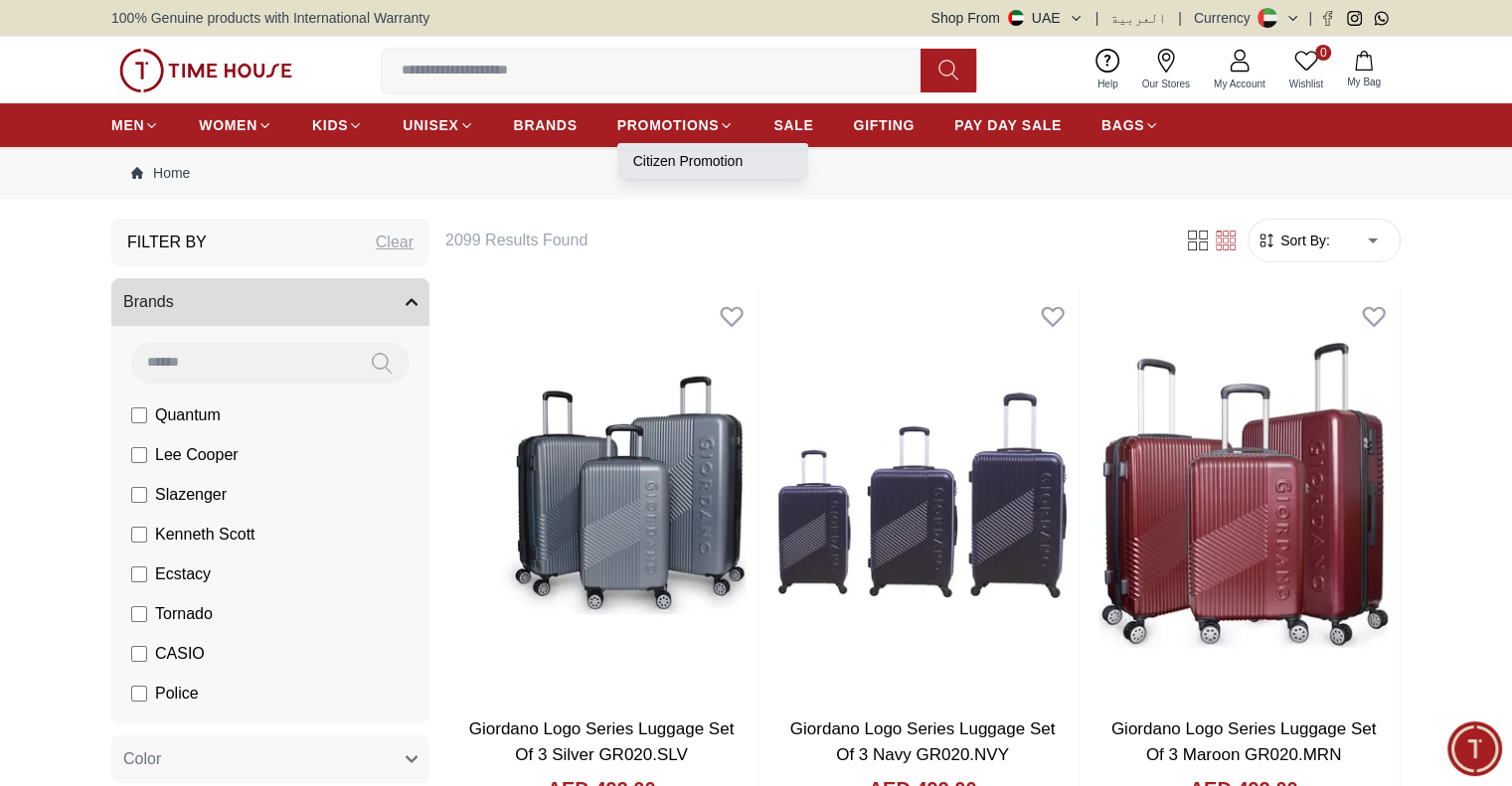 click on "Citizen Promotion" at bounding box center [713, 161] 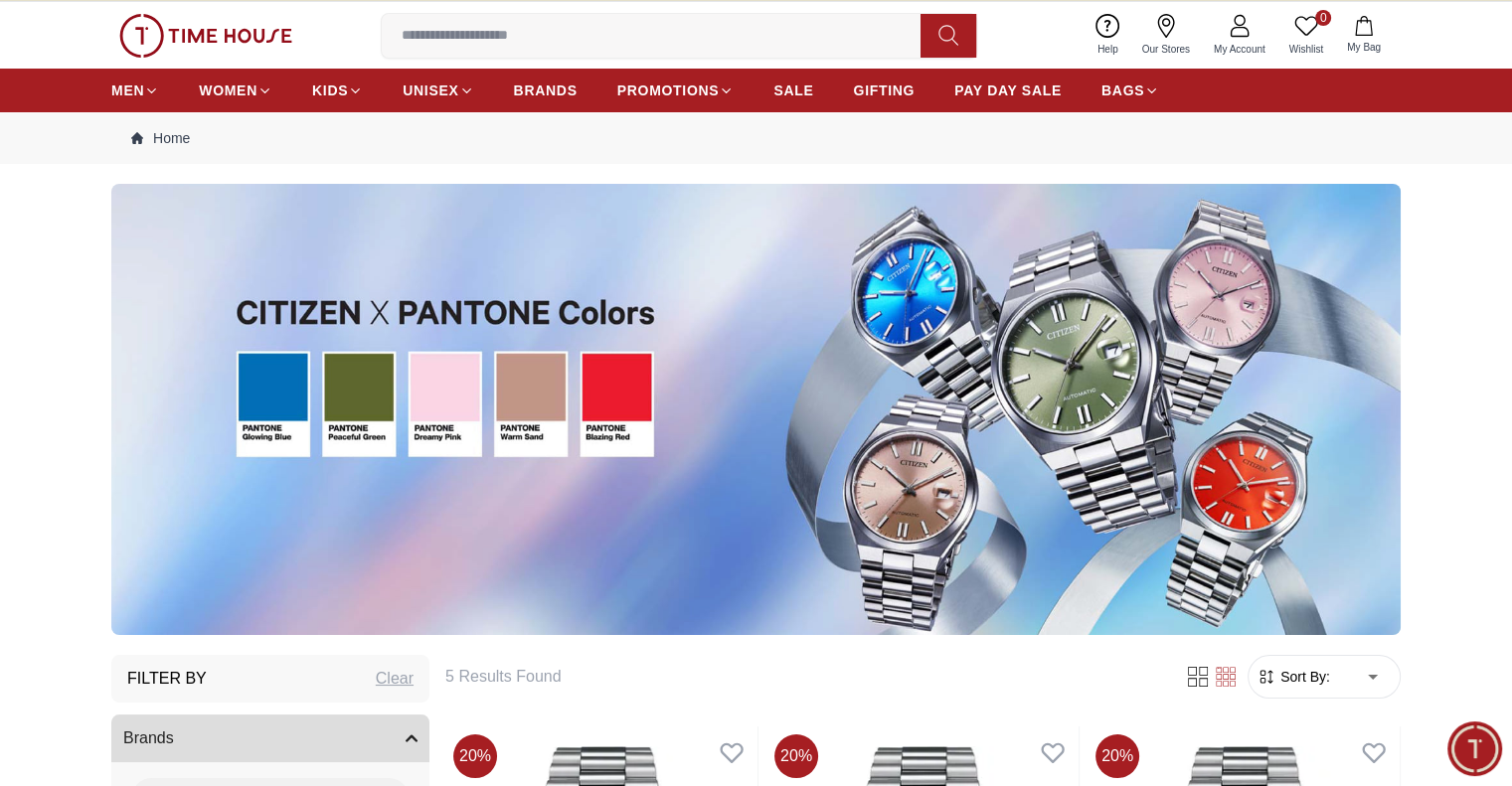 scroll, scrollTop: 0, scrollLeft: 0, axis: both 